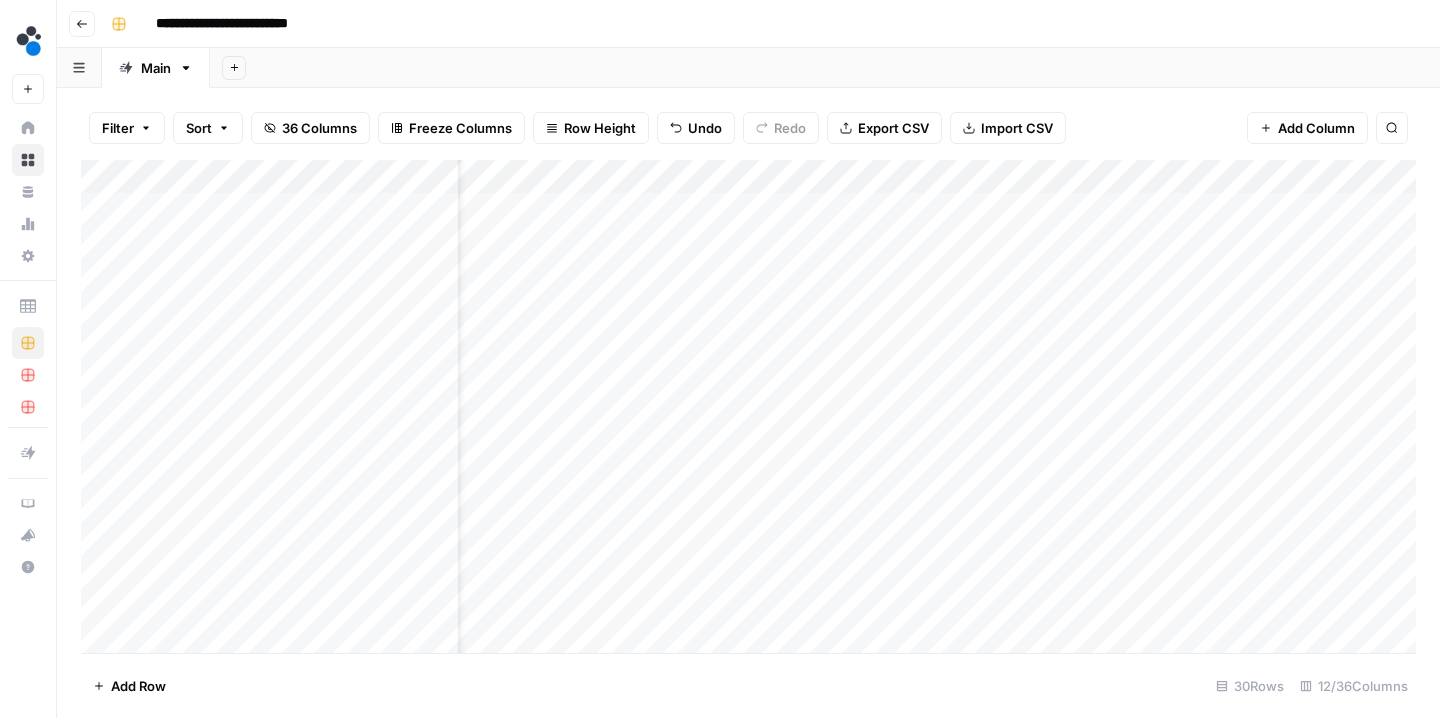 scroll, scrollTop: 0, scrollLeft: 0, axis: both 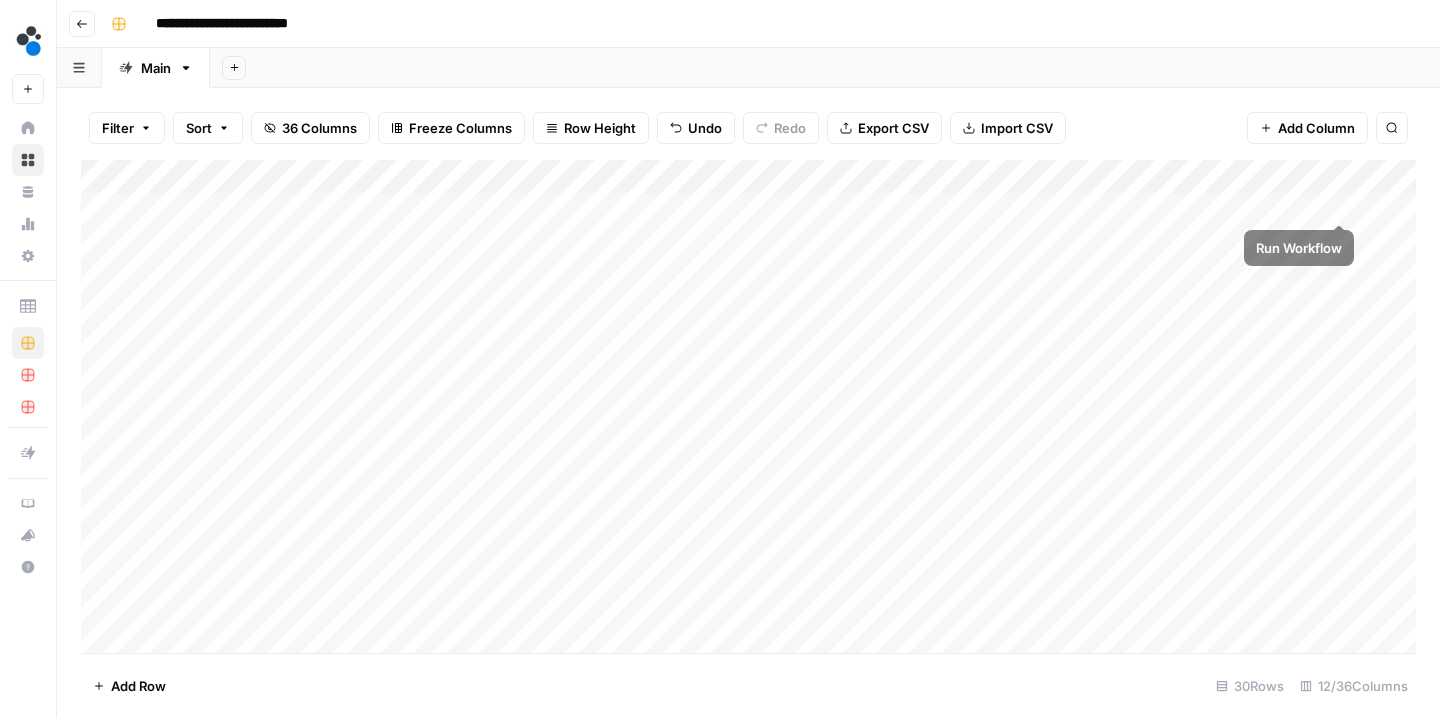 click on "Add Column" at bounding box center [748, 409] 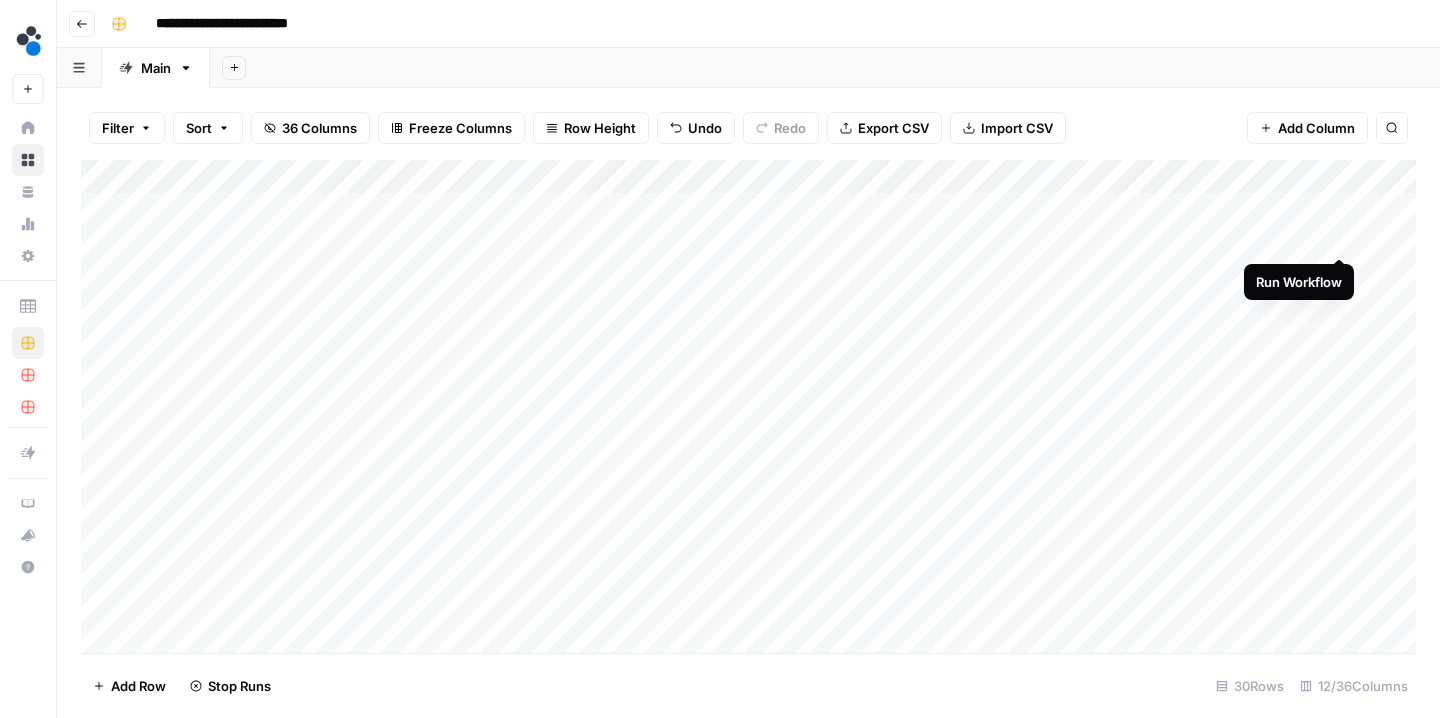 click on "Add Column" at bounding box center (748, 409) 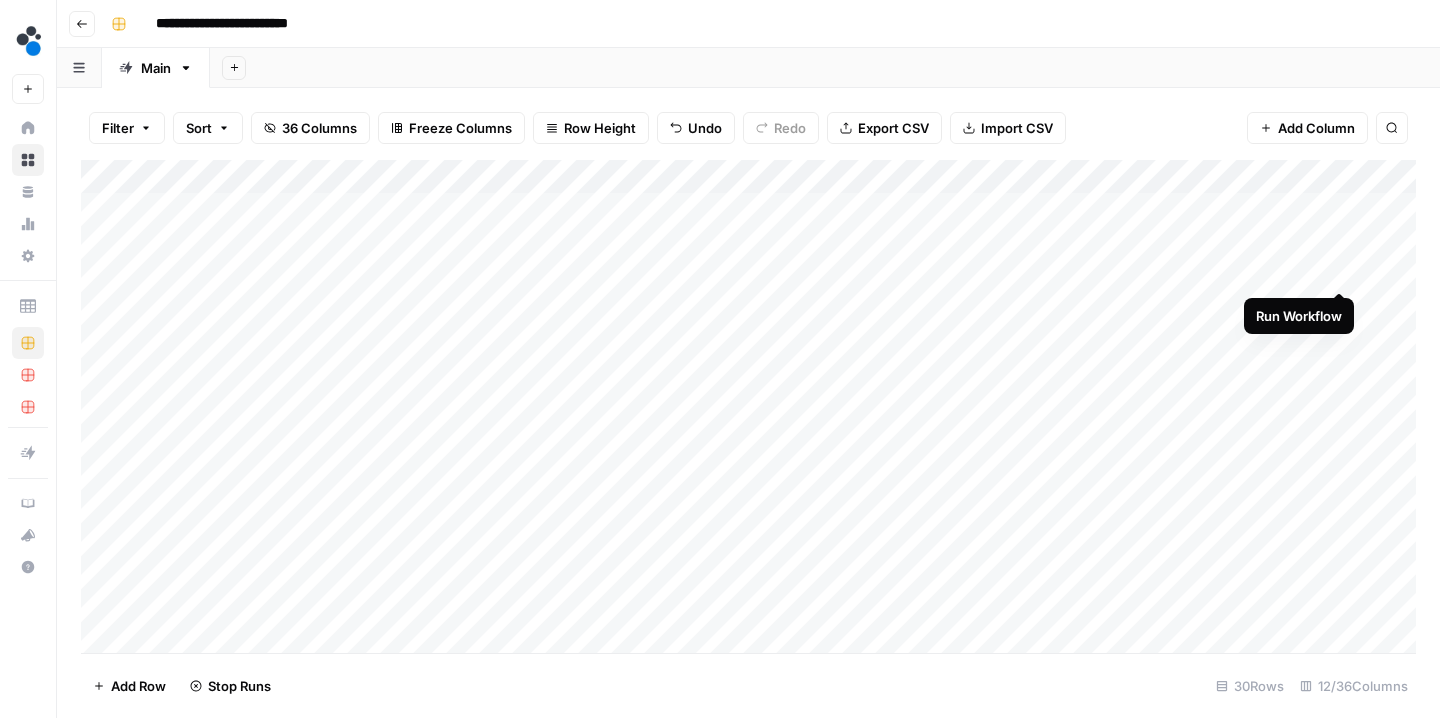 click on "Add Column" at bounding box center (748, 409) 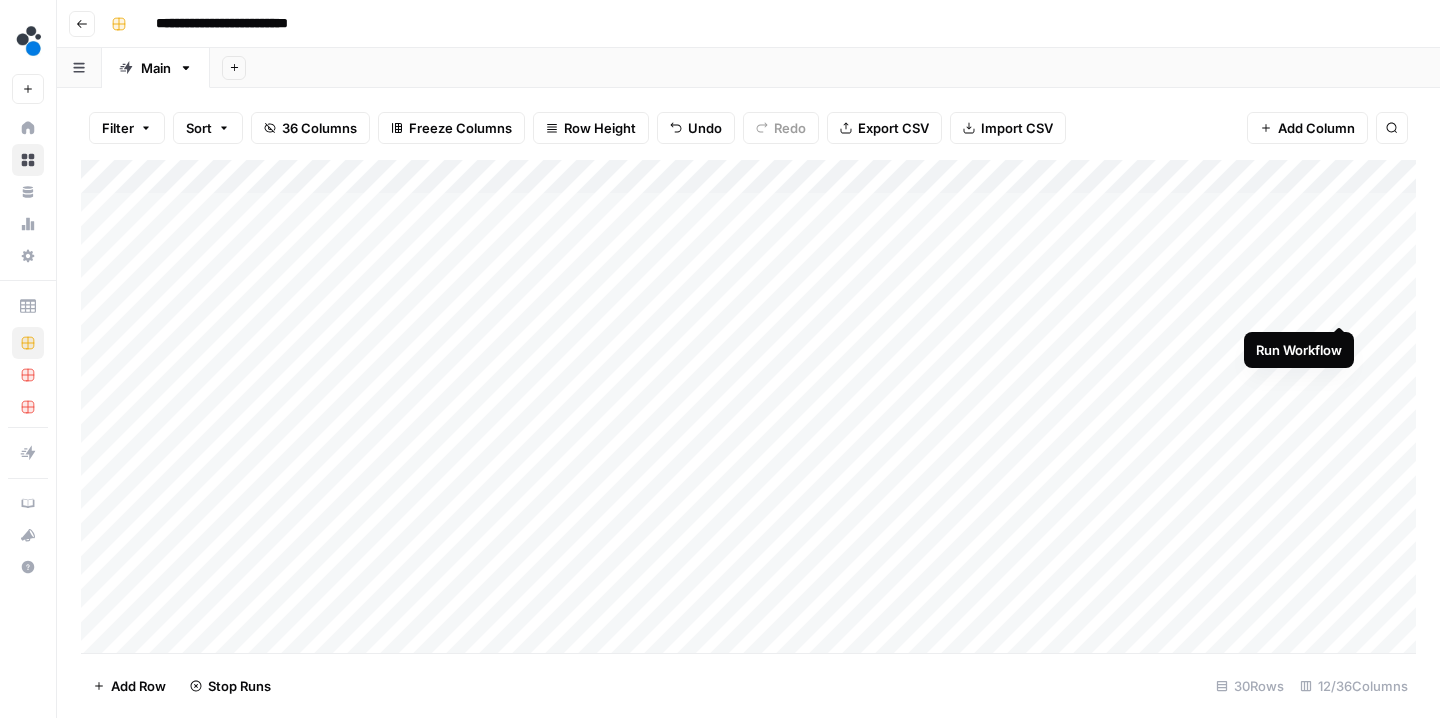 click on "Add Column" at bounding box center [748, 409] 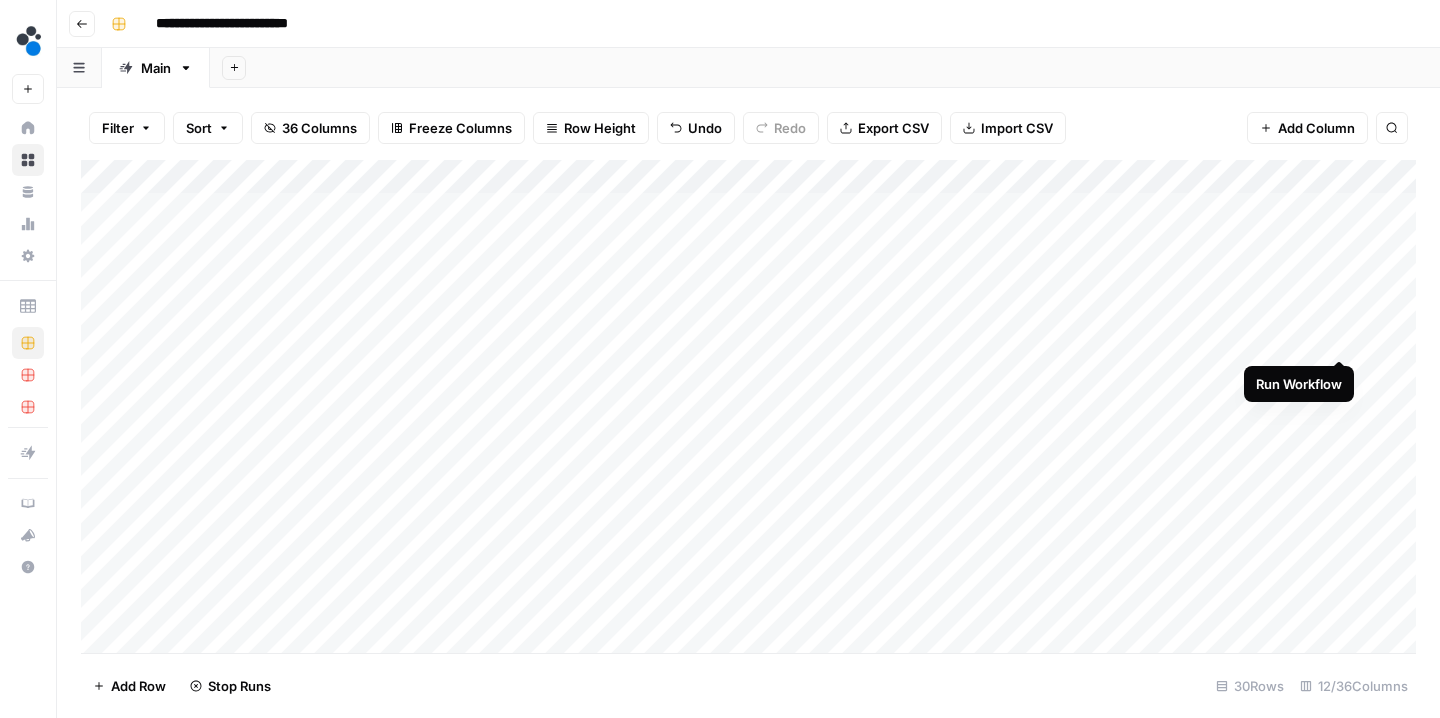 click on "Add Column" at bounding box center (748, 409) 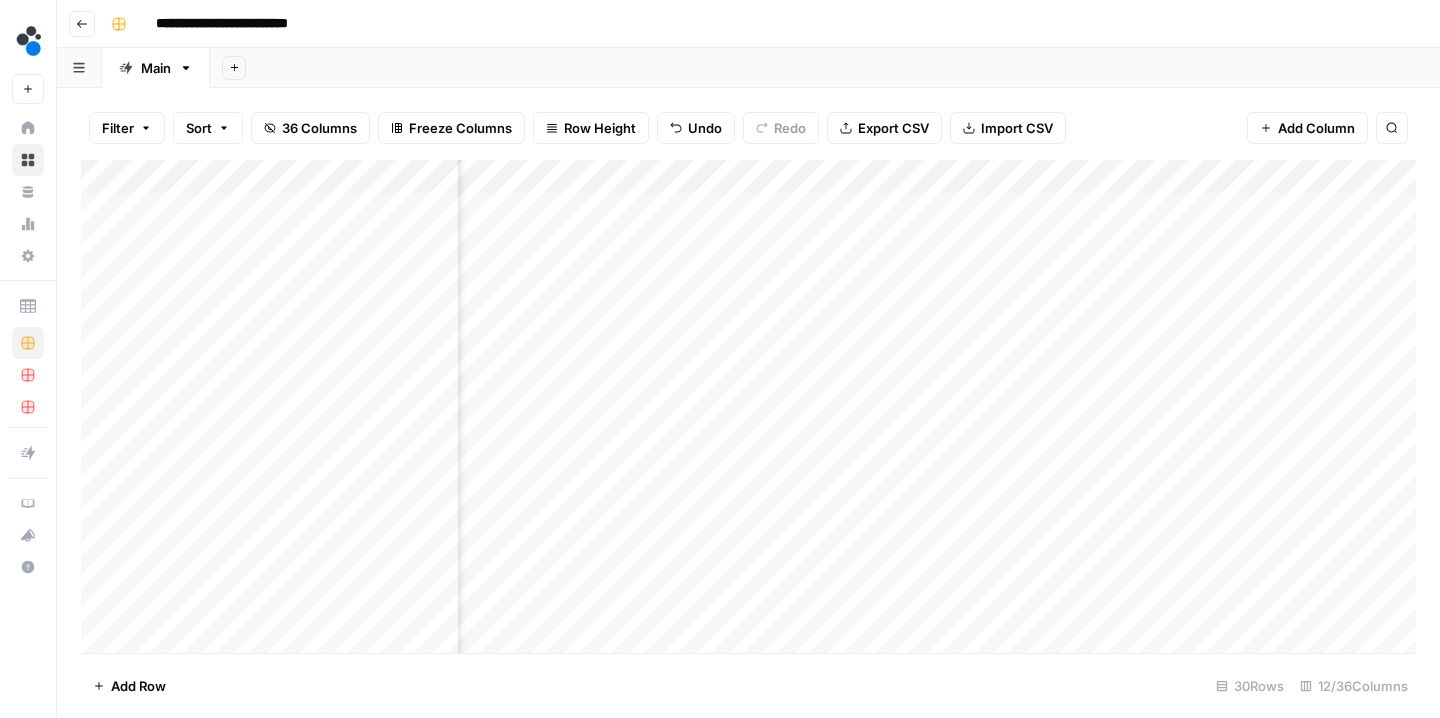 scroll, scrollTop: 0, scrollLeft: 760, axis: horizontal 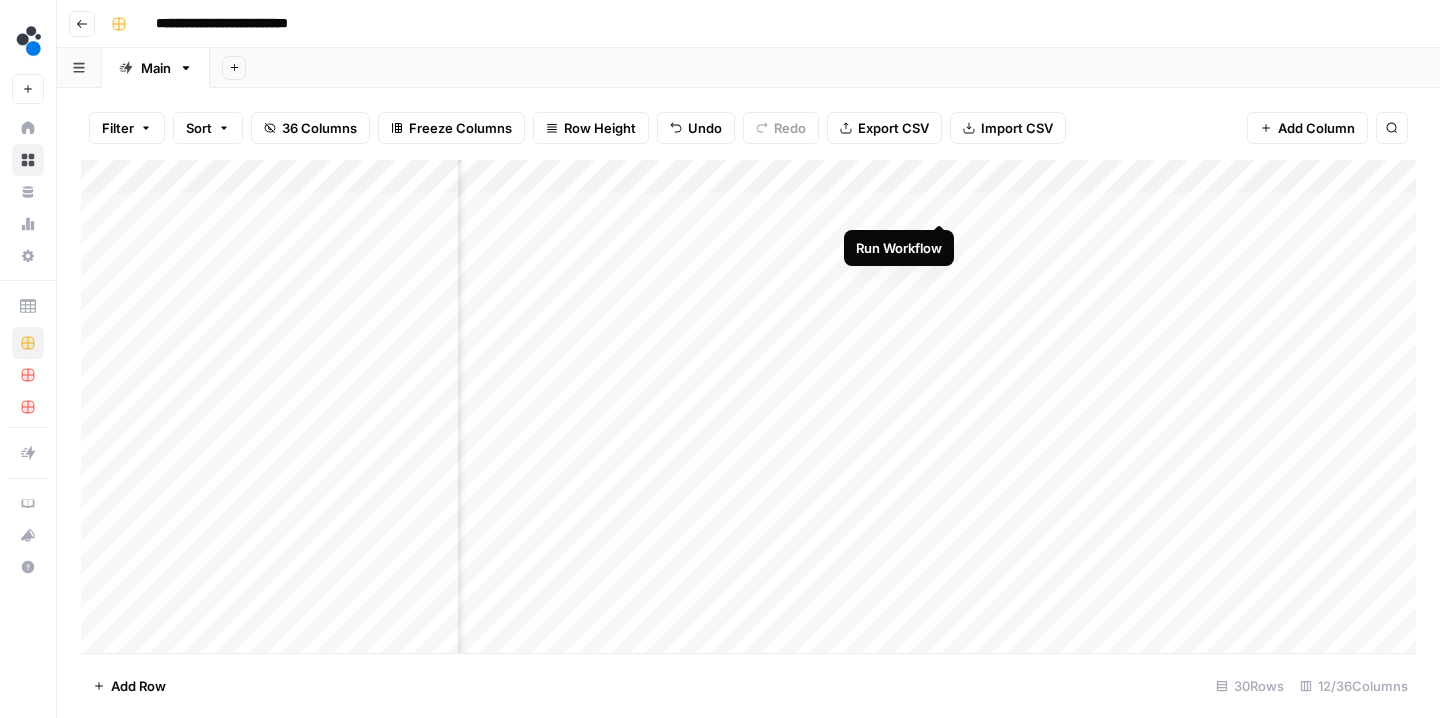 click on "Add Column" at bounding box center [748, 409] 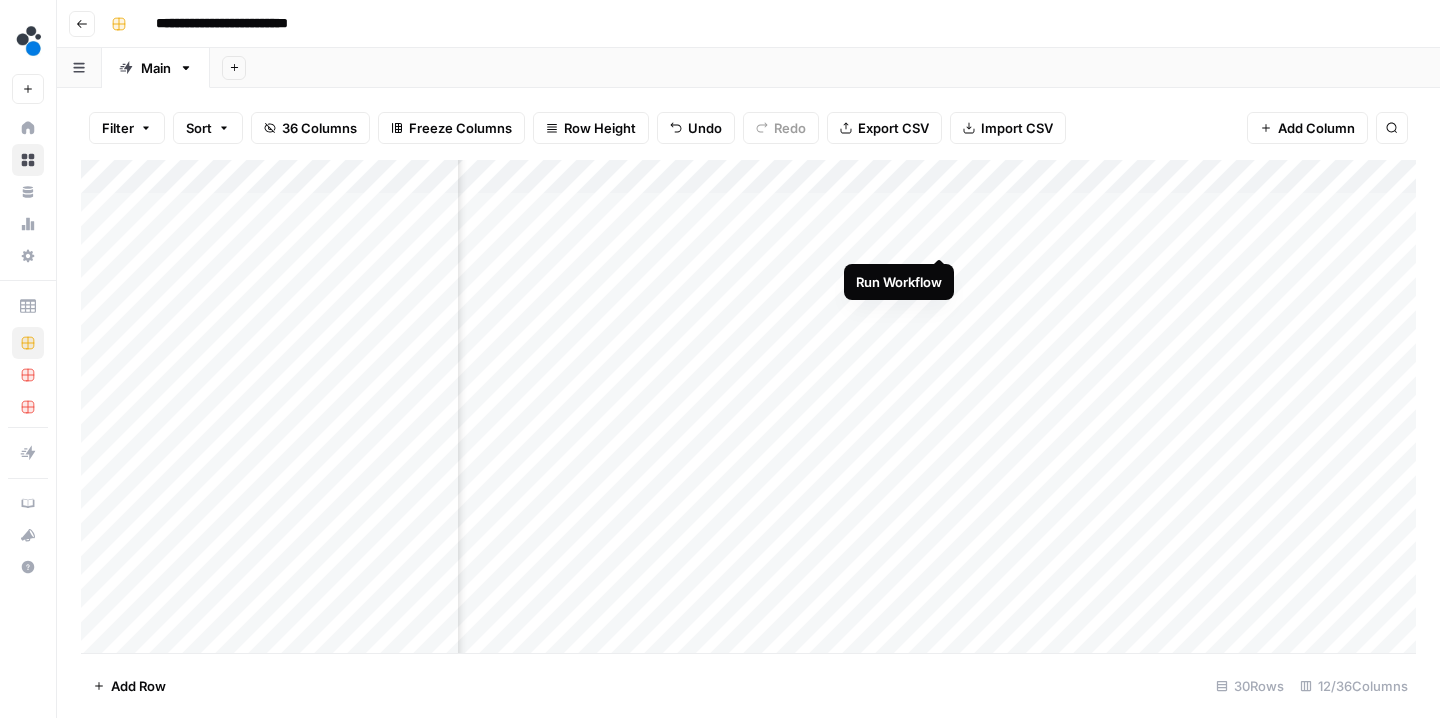 click on "Add Column" at bounding box center [748, 409] 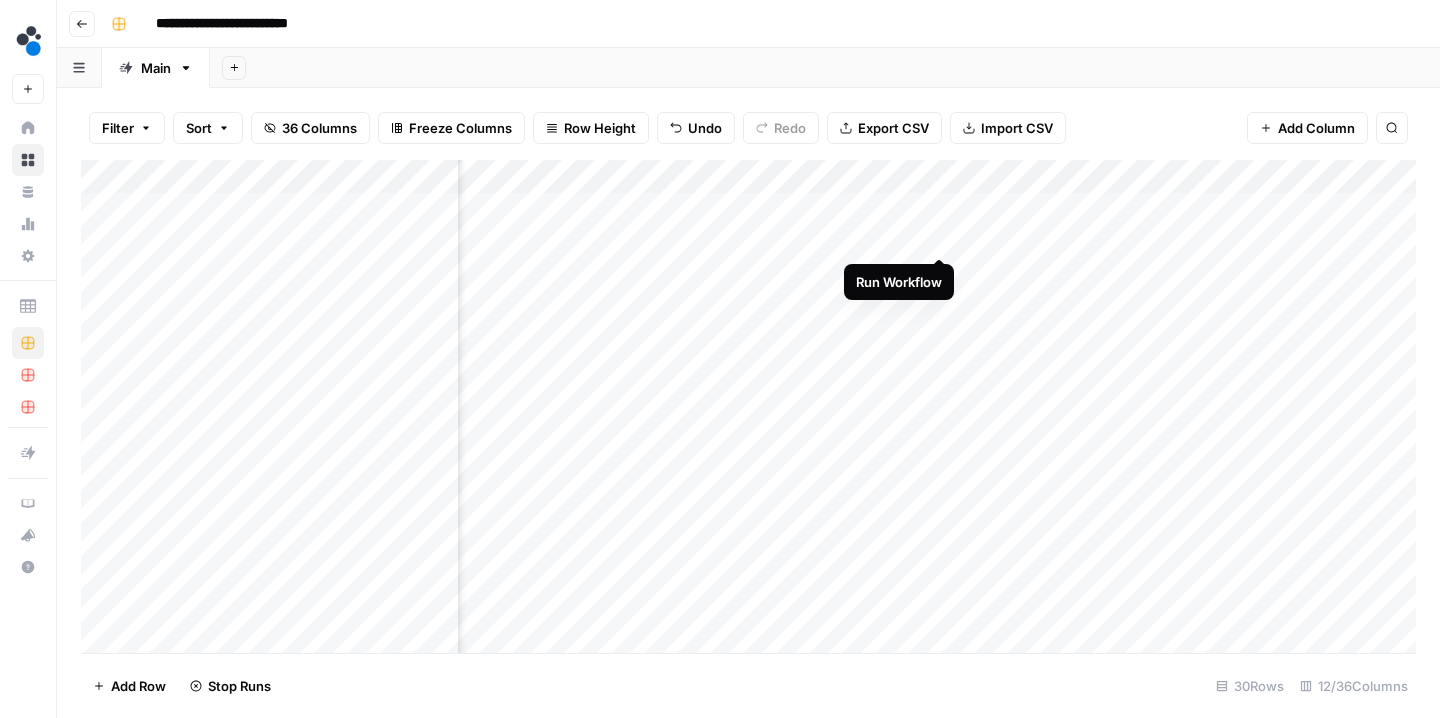 click on "Add Column" at bounding box center [748, 409] 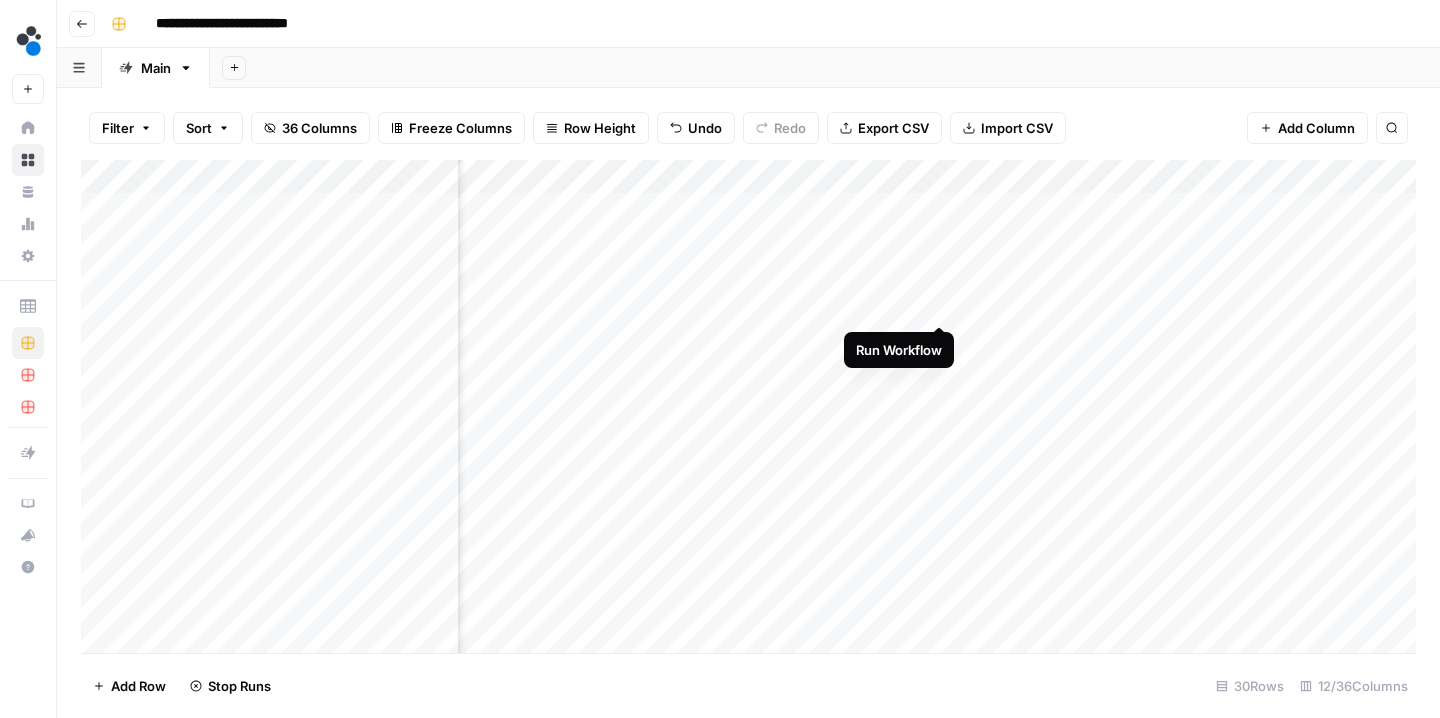 click on "Add Column" at bounding box center [748, 409] 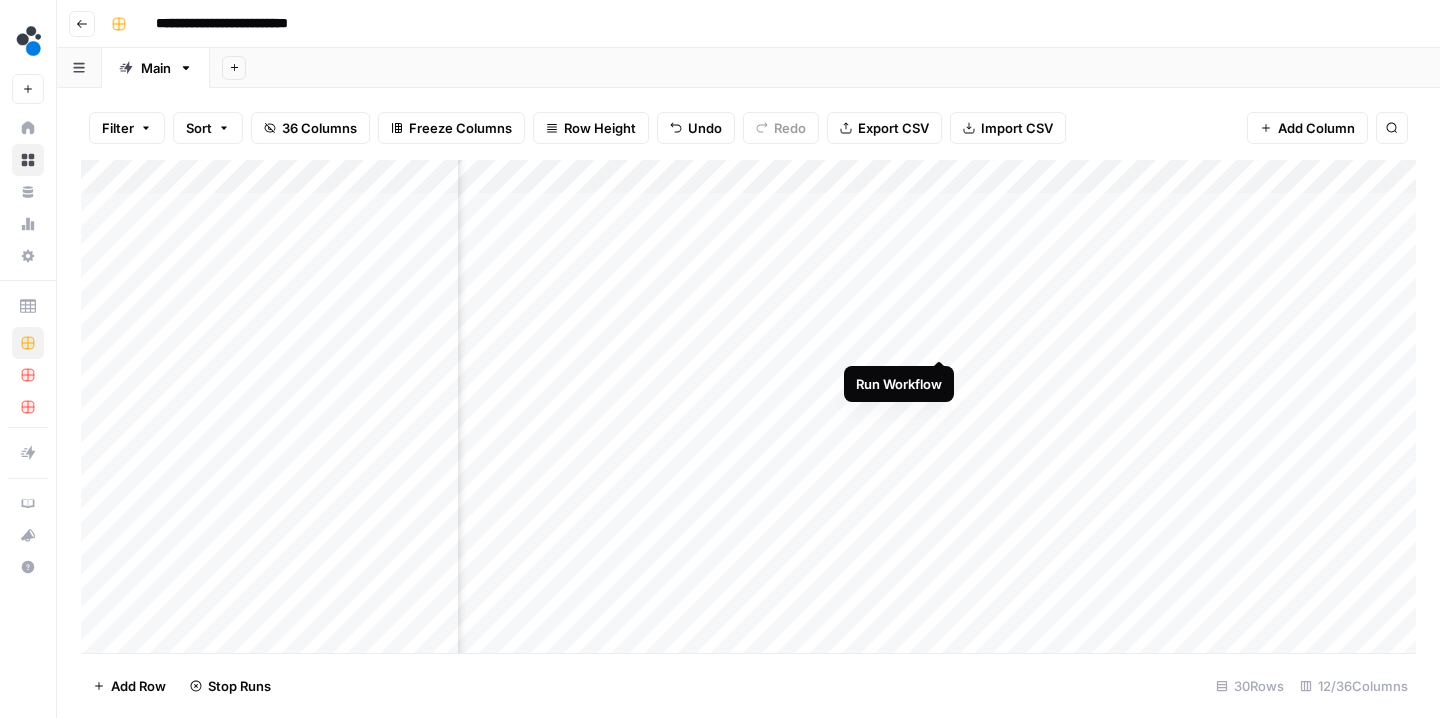 click on "Add Column" at bounding box center (748, 409) 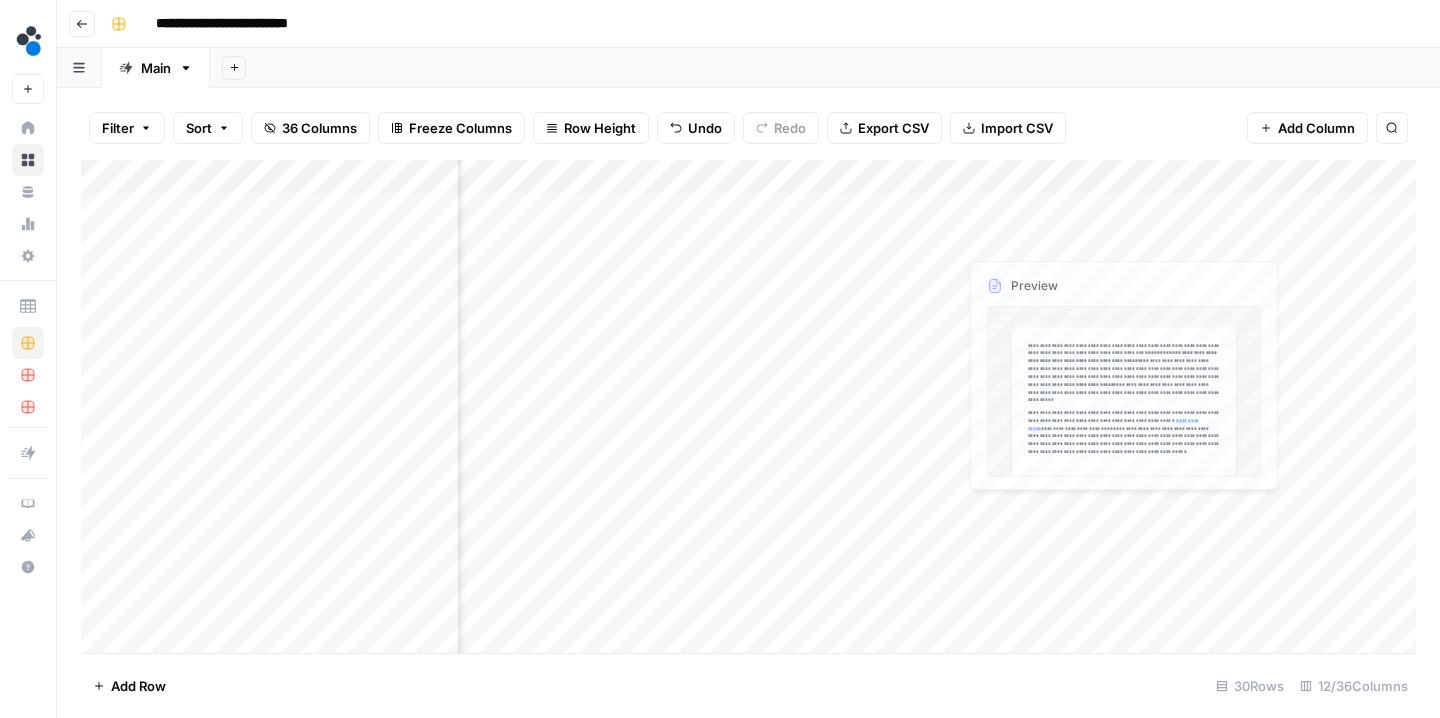 click on "Add Column" at bounding box center [748, 409] 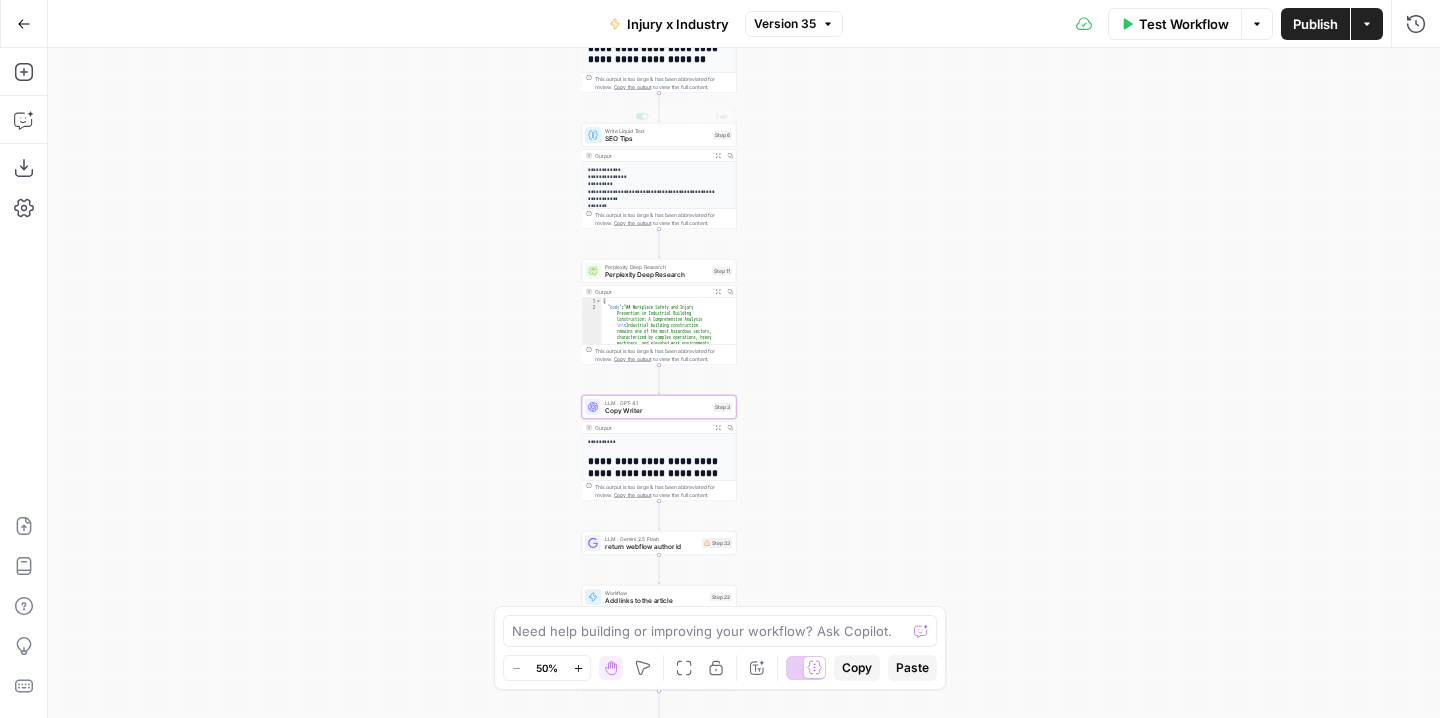 scroll, scrollTop: 0, scrollLeft: 0, axis: both 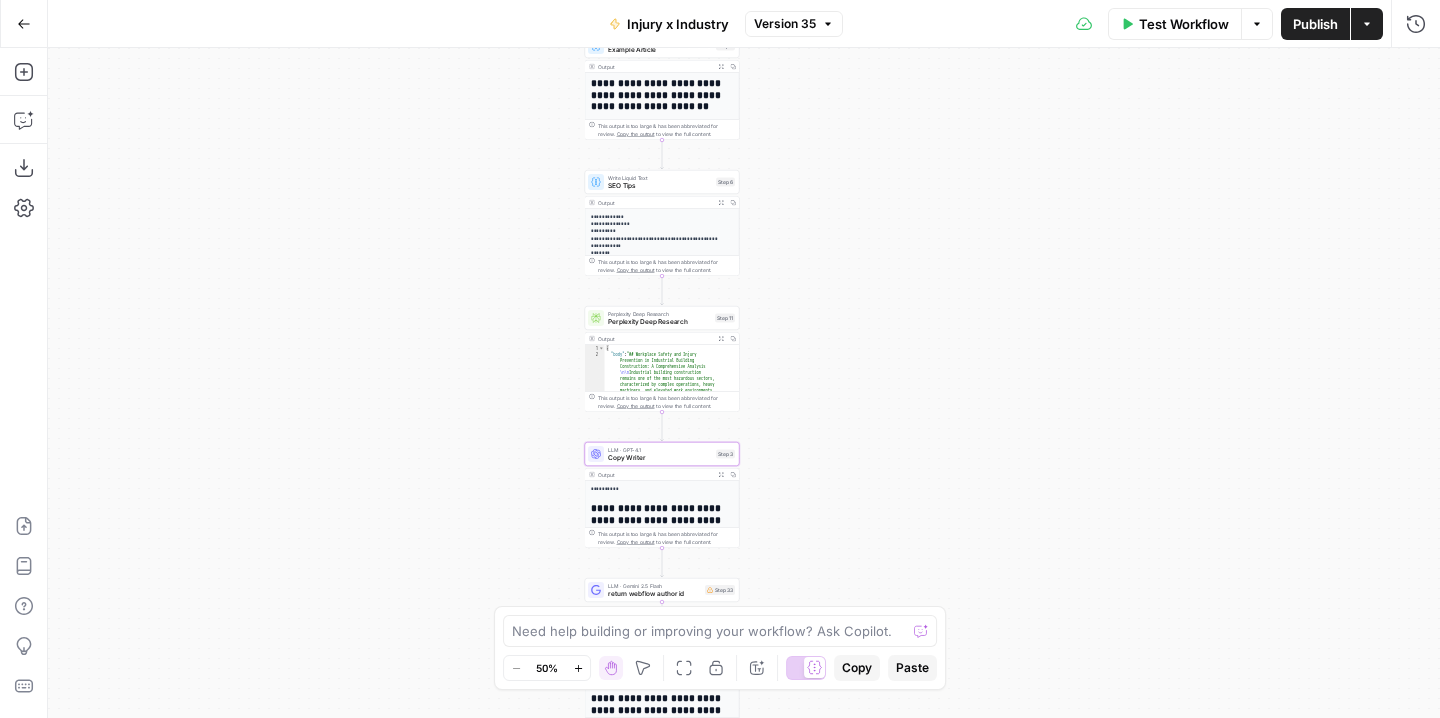 drag, startPoint x: 920, startPoint y: 246, endPoint x: 944, endPoint y: 459, distance: 214.34785 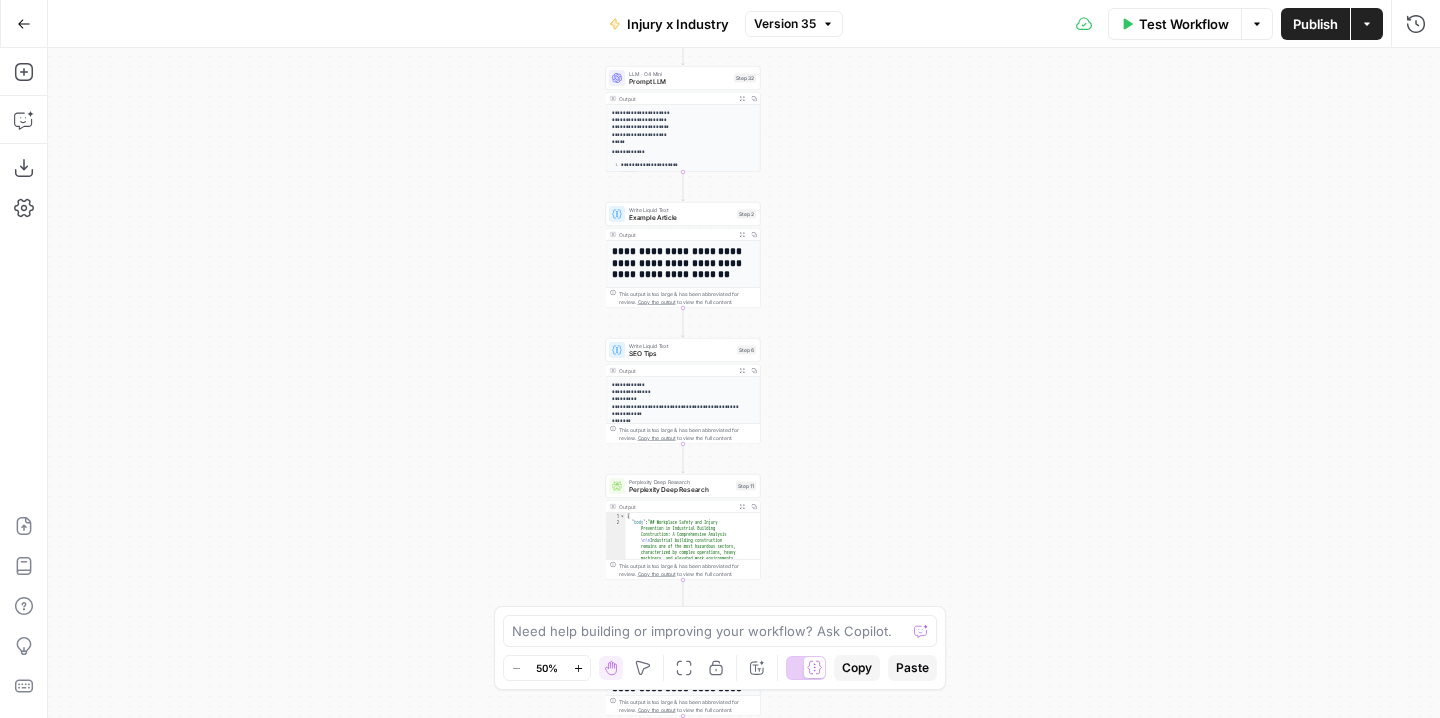 drag, startPoint x: 933, startPoint y: 158, endPoint x: 933, endPoint y: 446, distance: 288 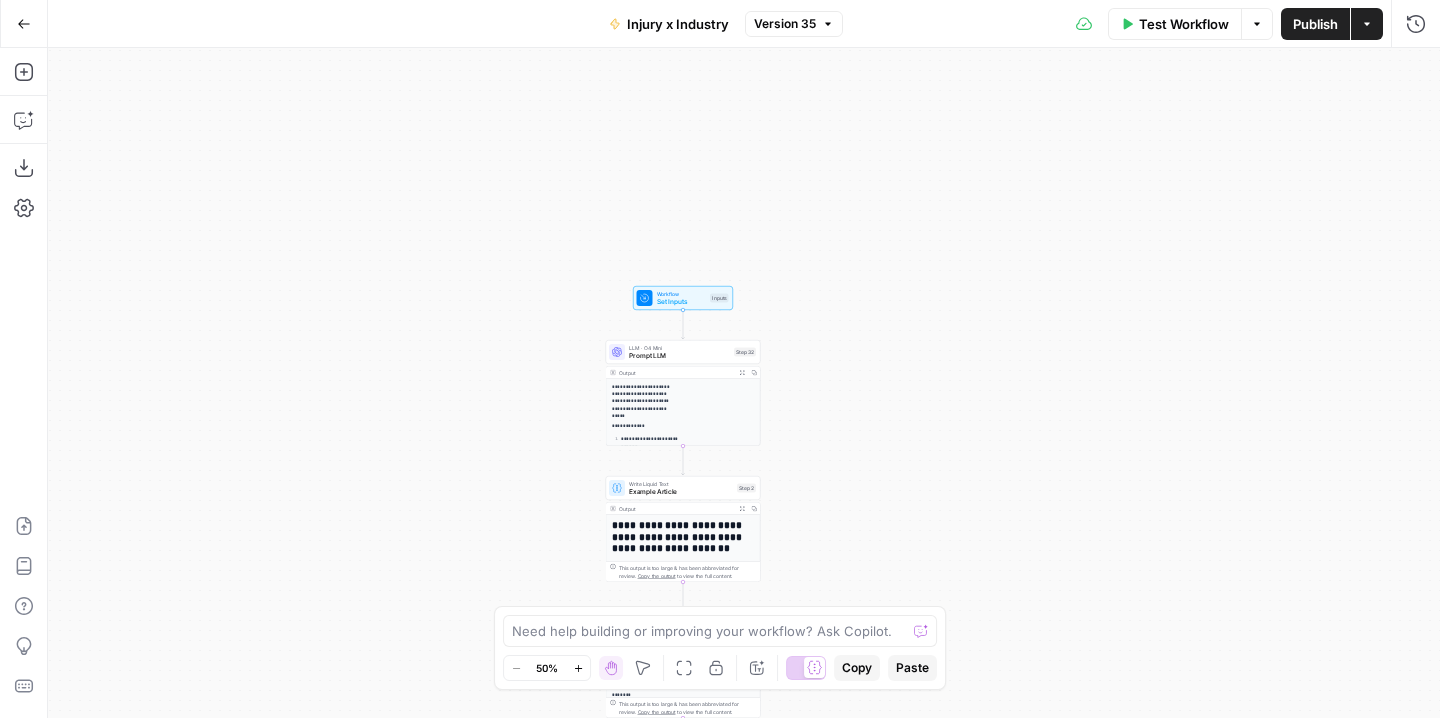 drag, startPoint x: 907, startPoint y: 458, endPoint x: 865, endPoint y: 126, distance: 334.6461 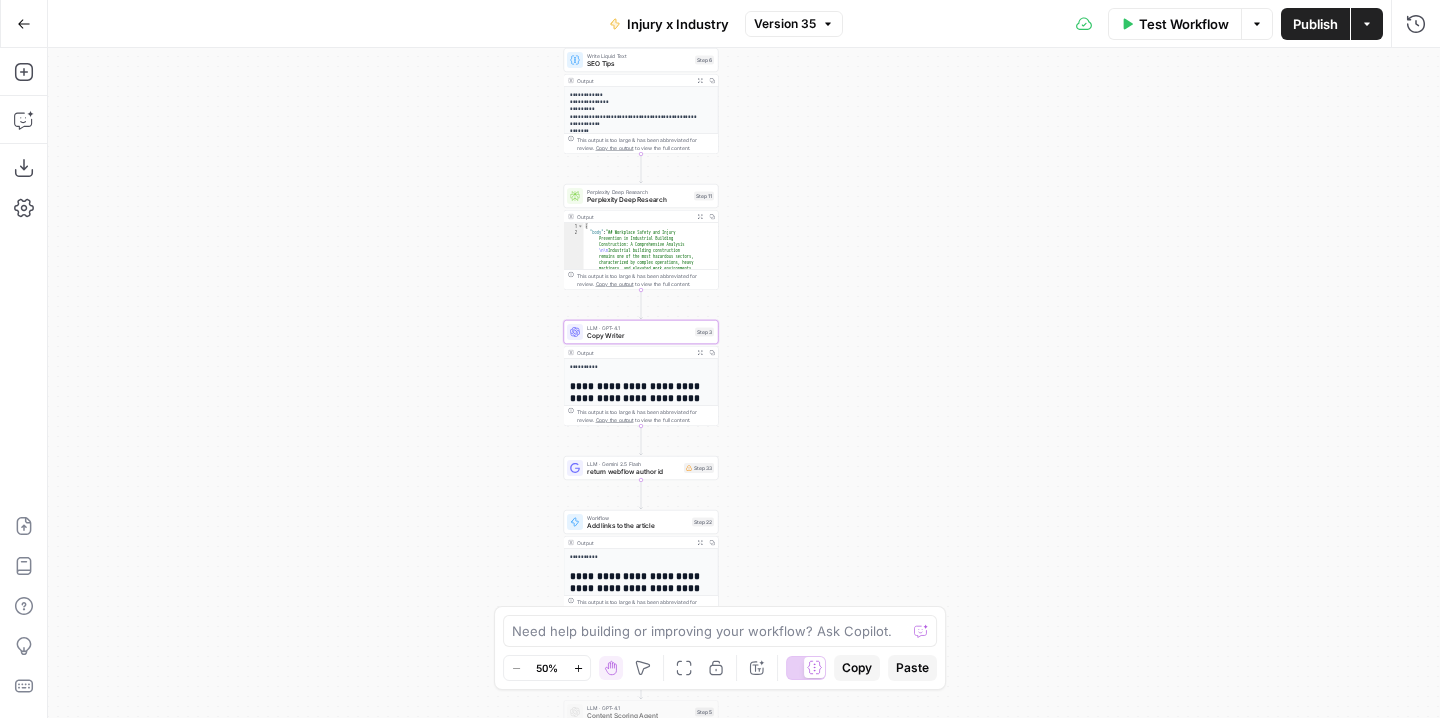 drag, startPoint x: 798, startPoint y: 442, endPoint x: 798, endPoint y: 204, distance: 238 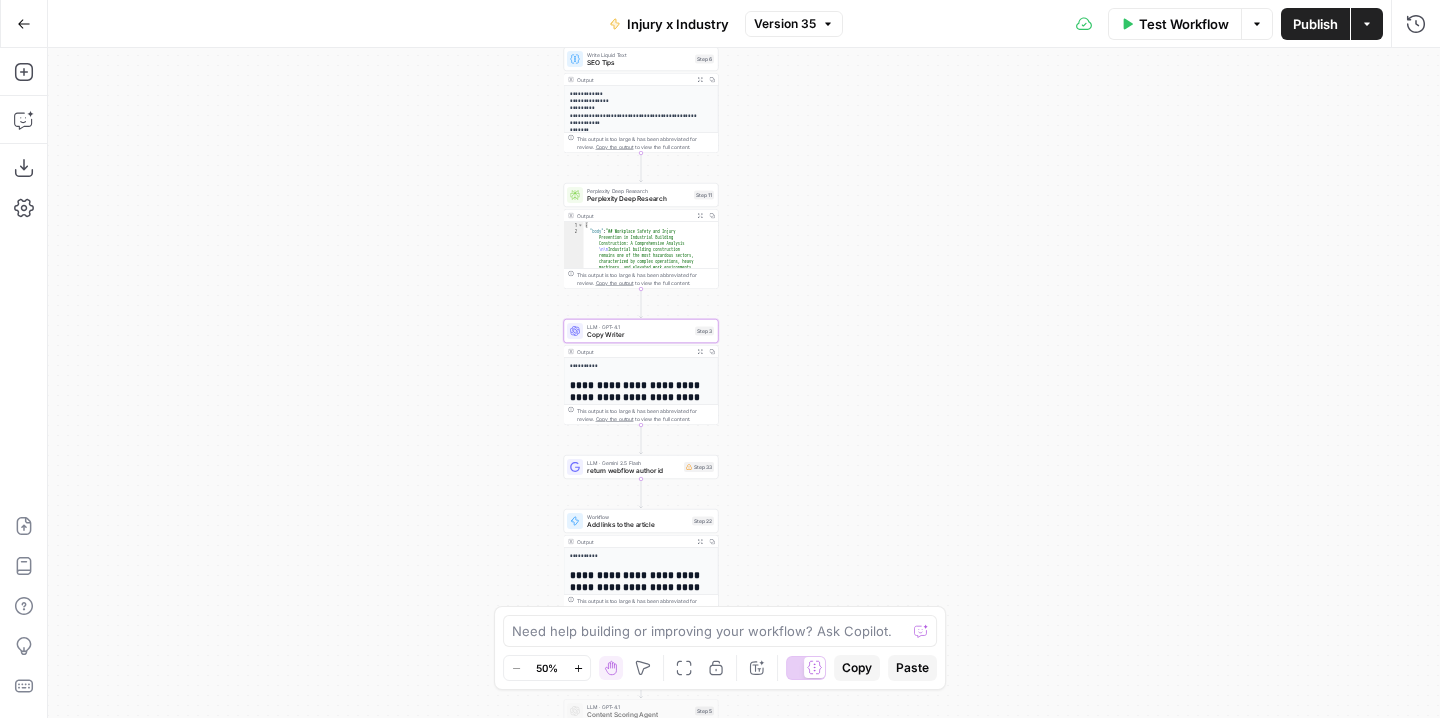 drag, startPoint x: 858, startPoint y: 386, endPoint x: 862, endPoint y: 268, distance: 118.06778 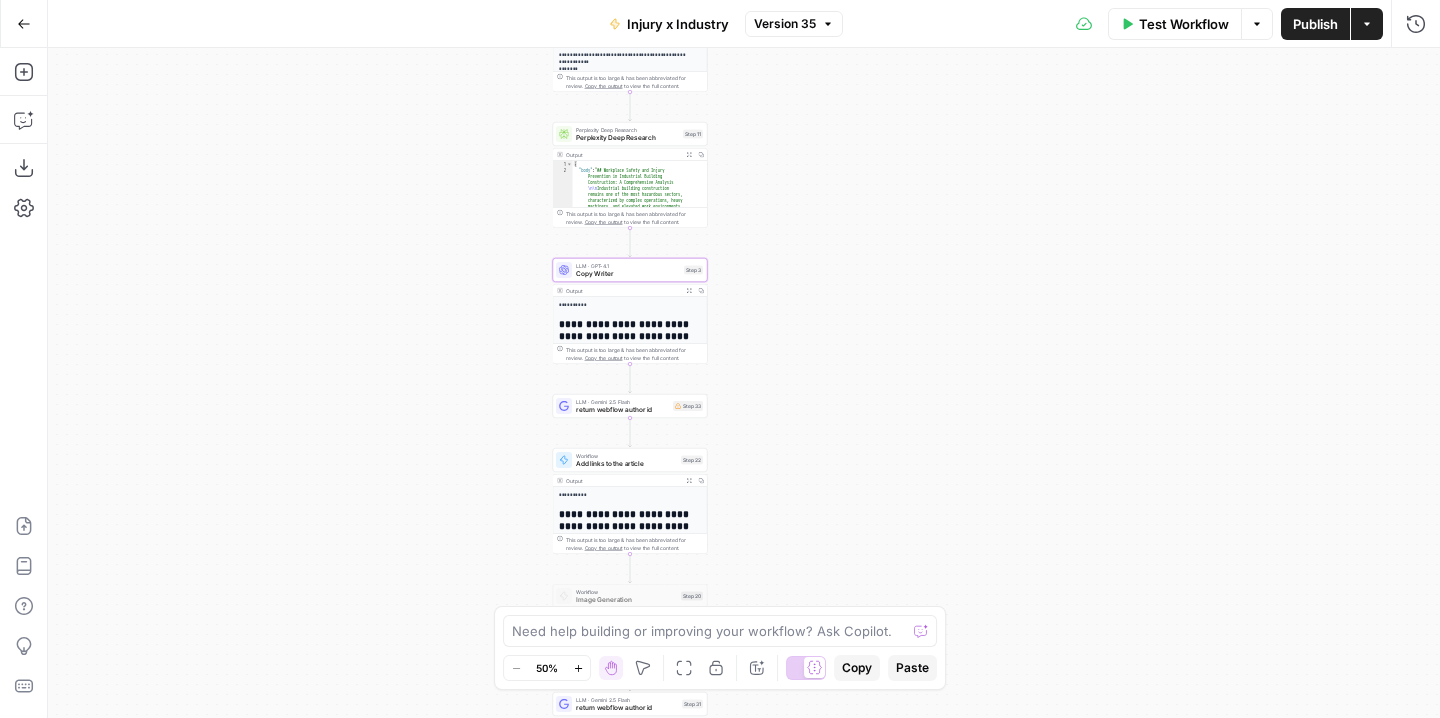 drag, startPoint x: 862, startPoint y: 215, endPoint x: 839, endPoint y: 295, distance: 83.240616 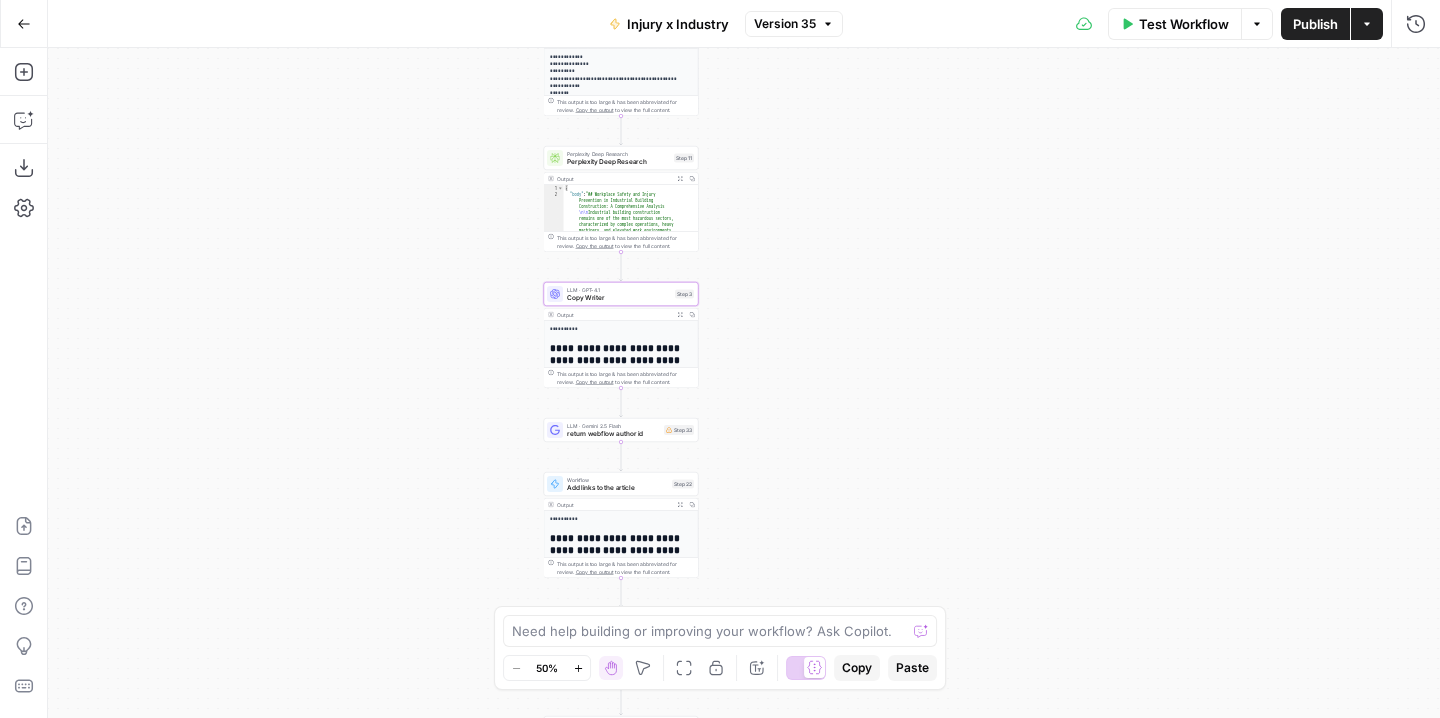 click on "Copy Writer" at bounding box center [619, 298] 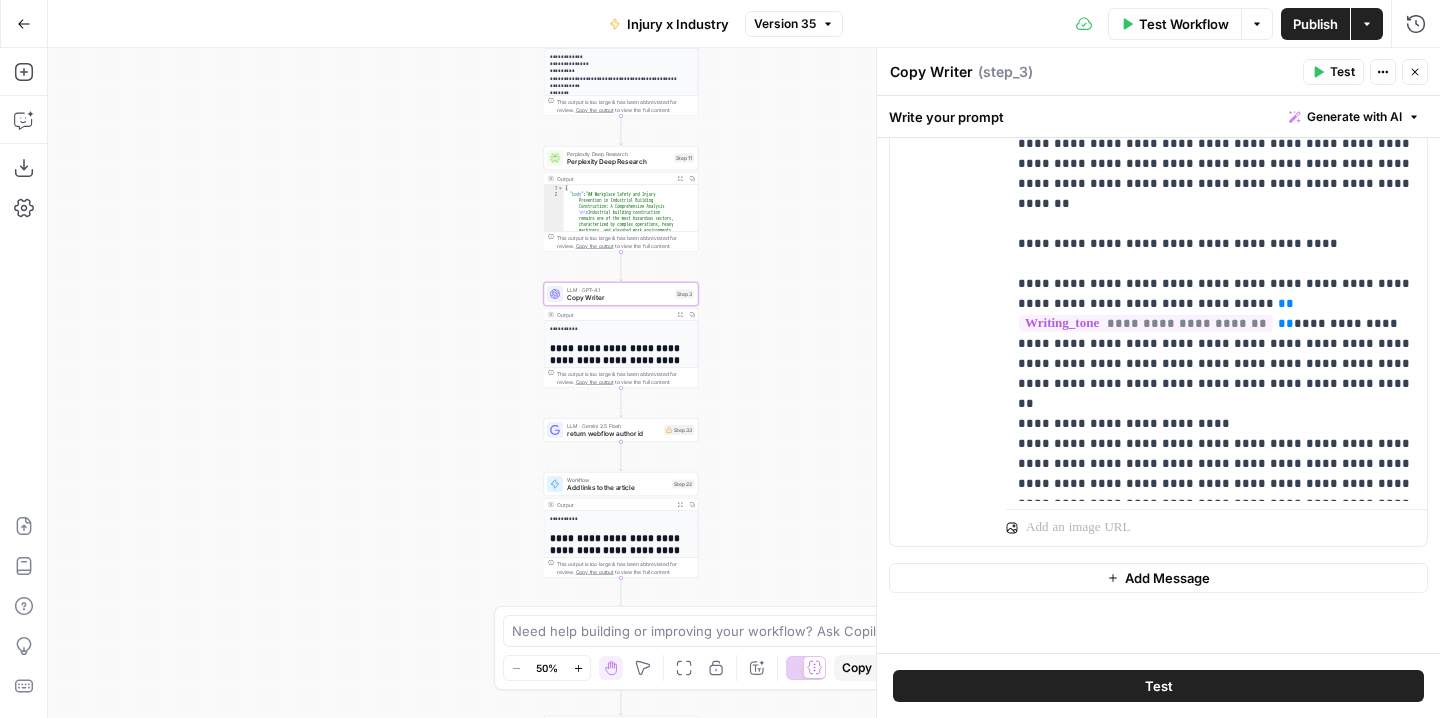 scroll, scrollTop: 1365, scrollLeft: 0, axis: vertical 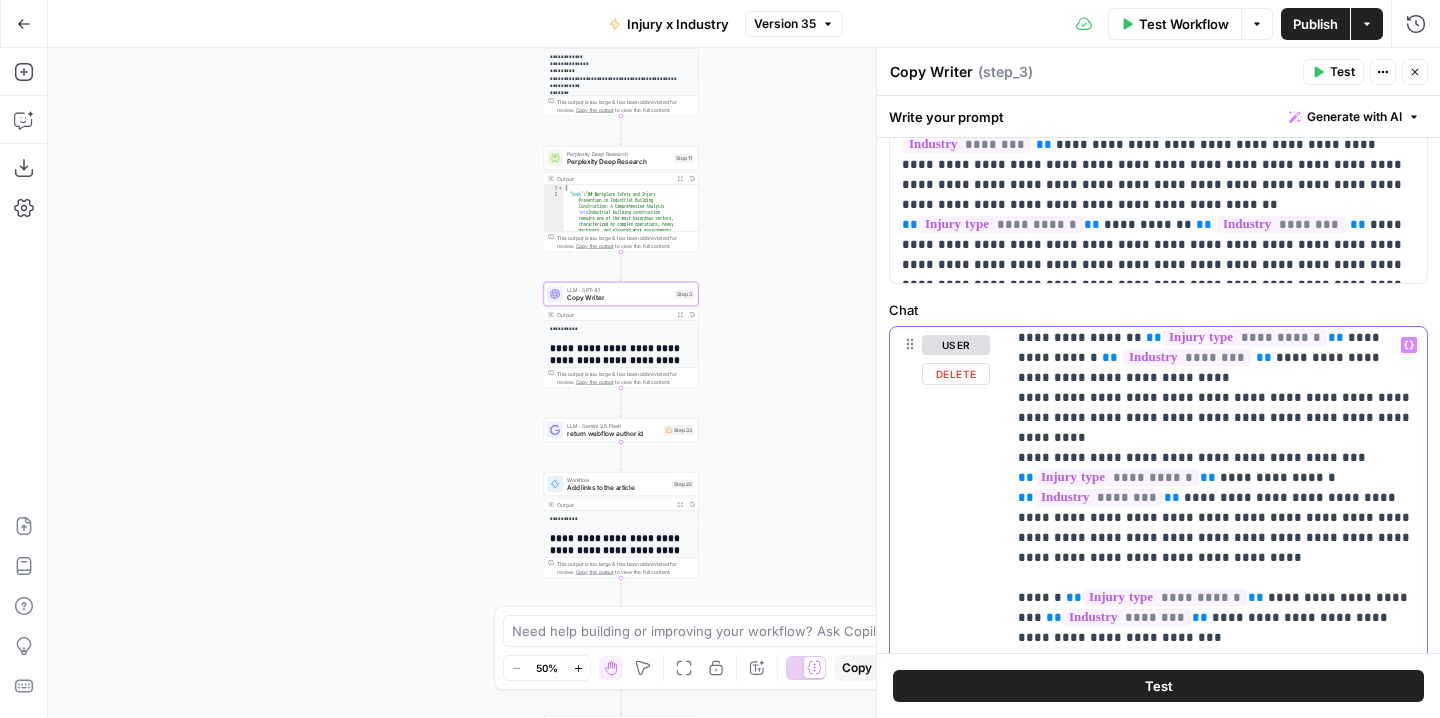 click on "**********" at bounding box center (1216, 1898) 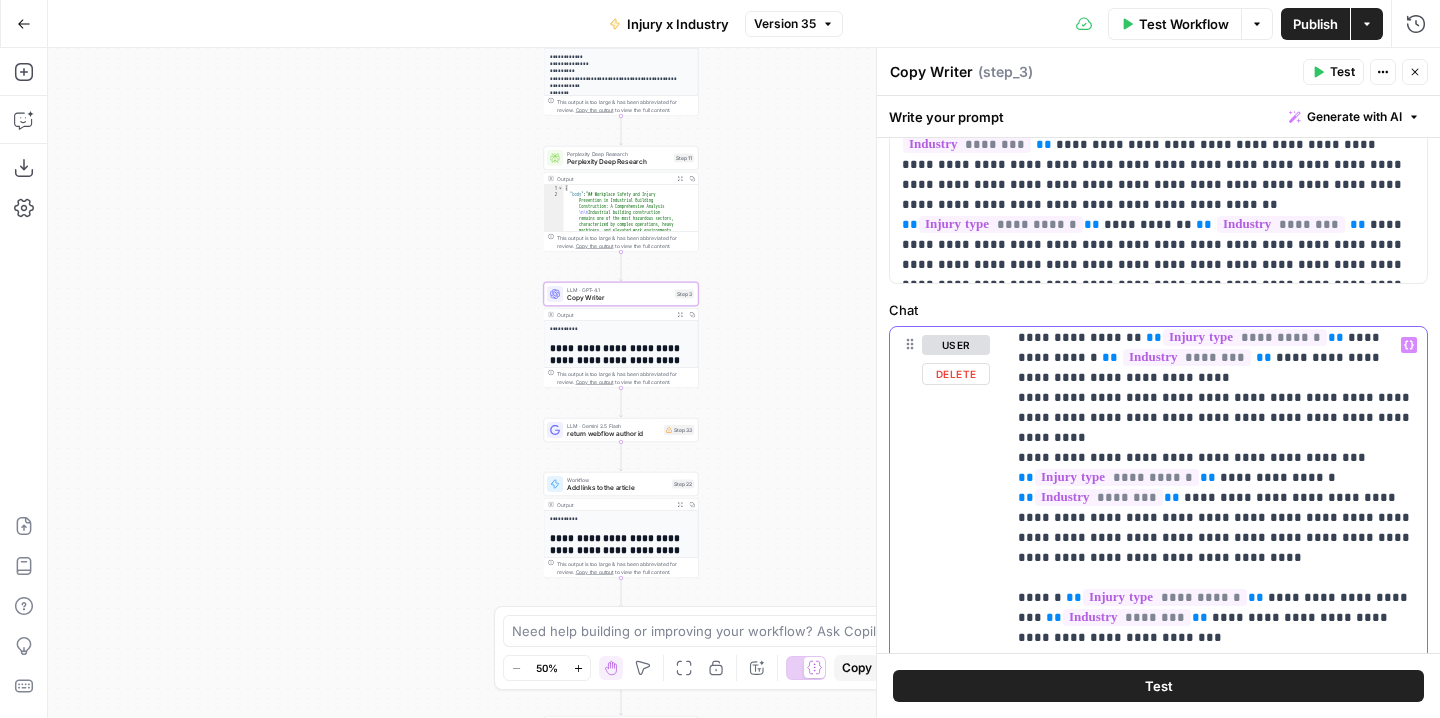 click on "**********" at bounding box center [1216, 1898] 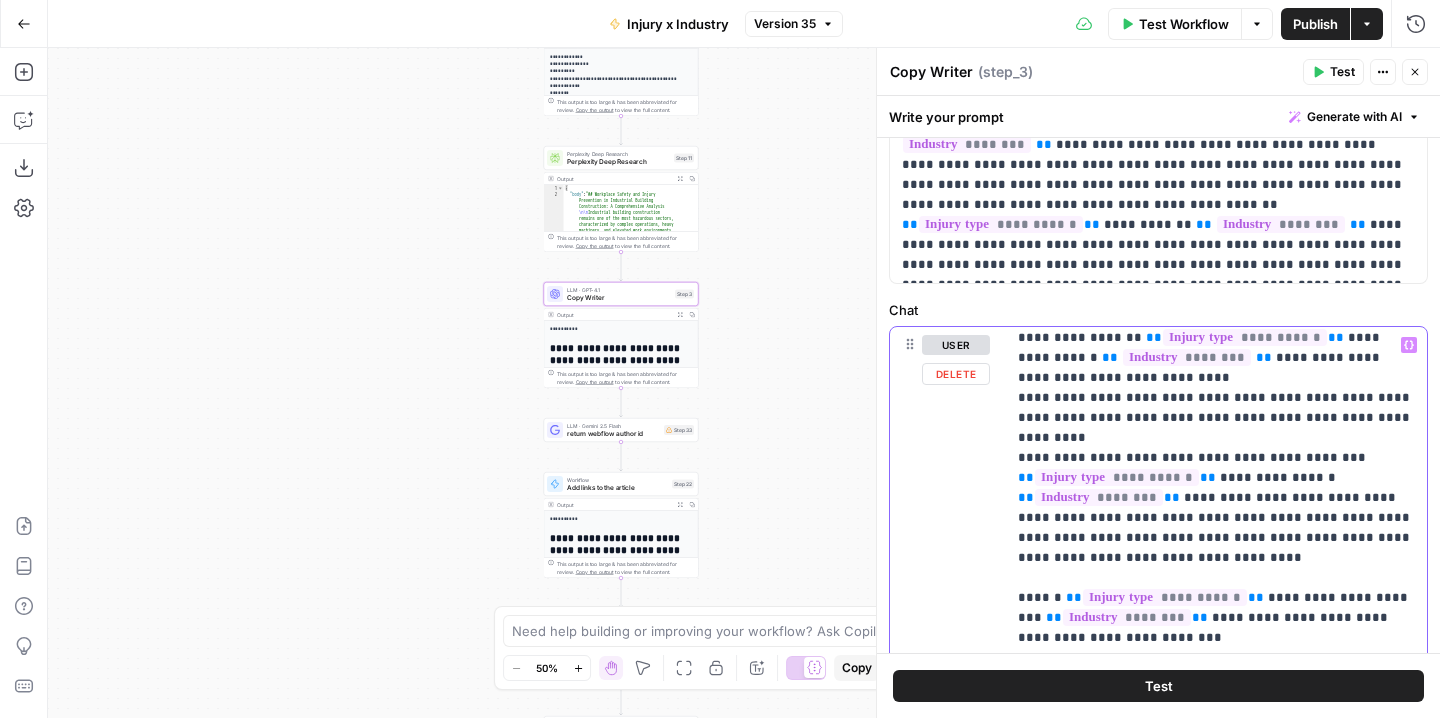 drag, startPoint x: 1353, startPoint y: 561, endPoint x: 1011, endPoint y: 501, distance: 347.22327 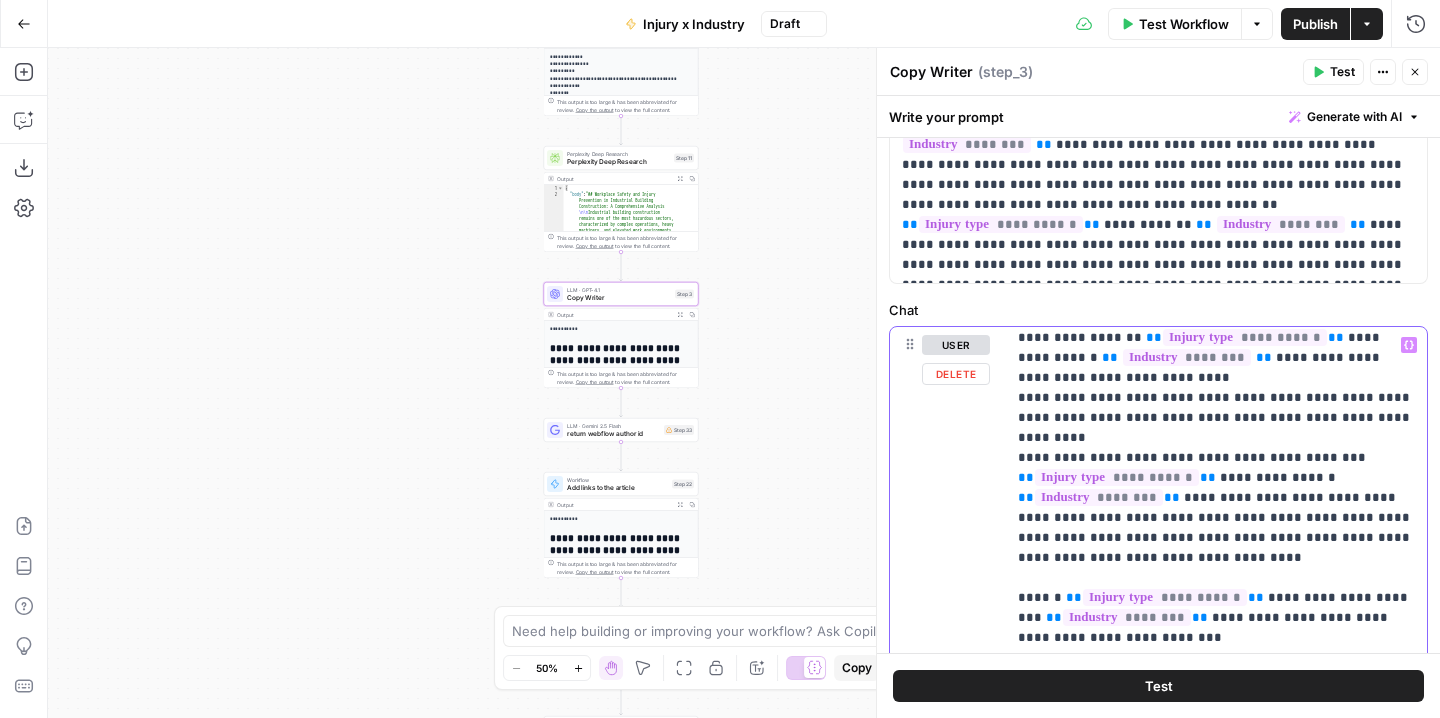click on "**********" at bounding box center [1216, 1858] 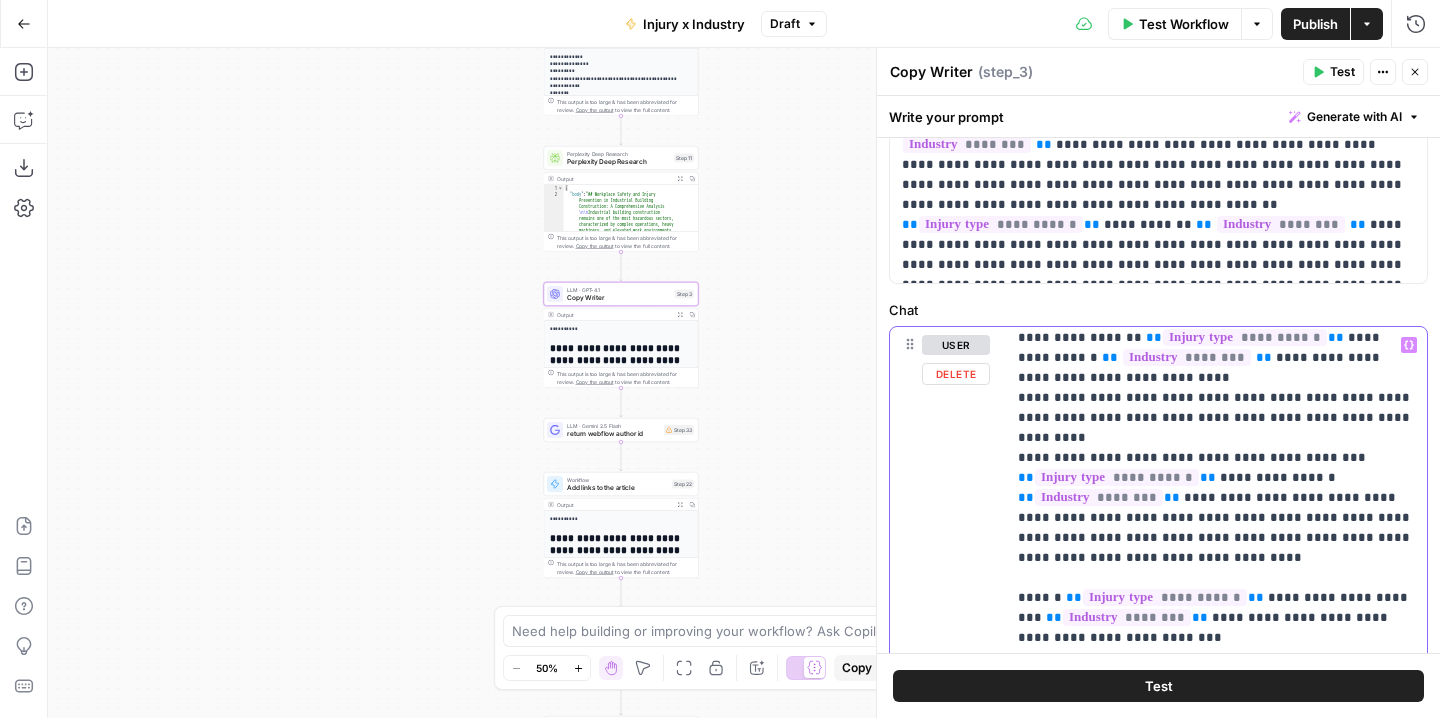 type 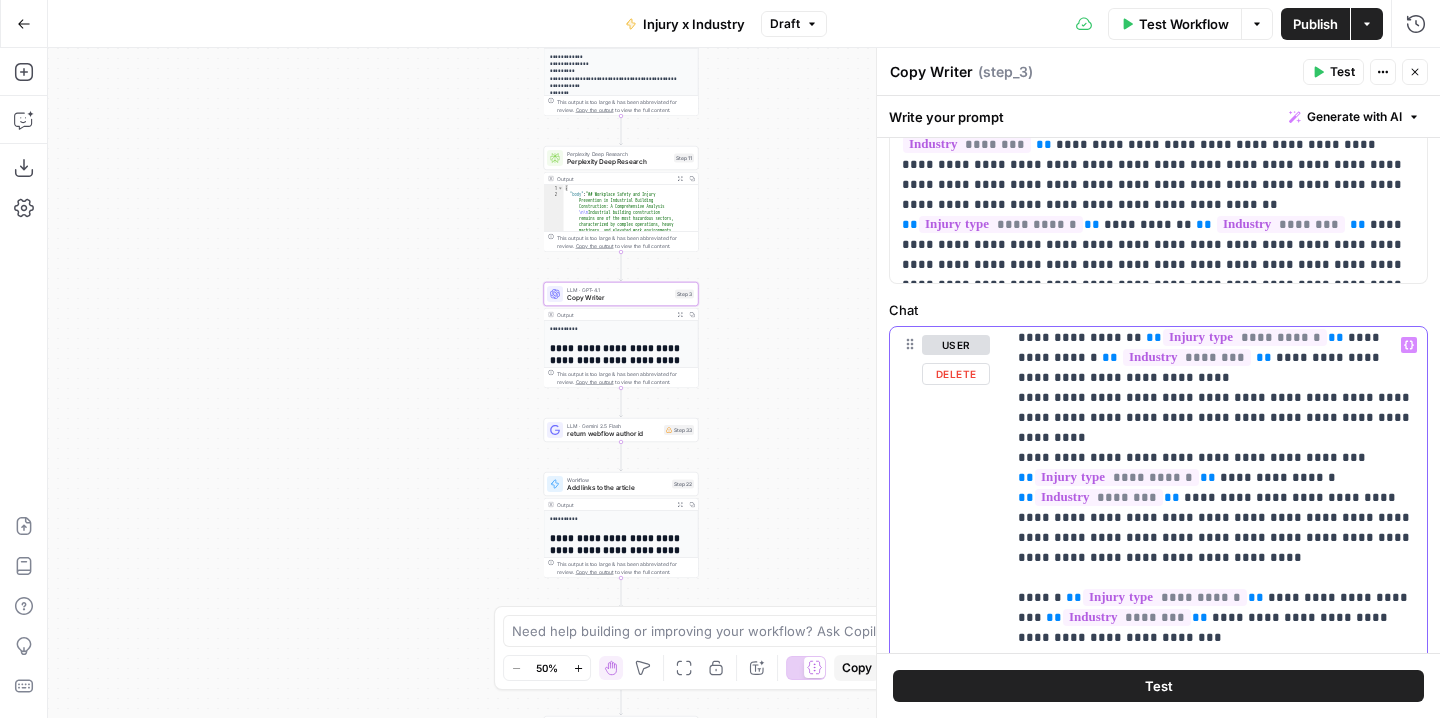 click on "**********" at bounding box center (1216, 1928) 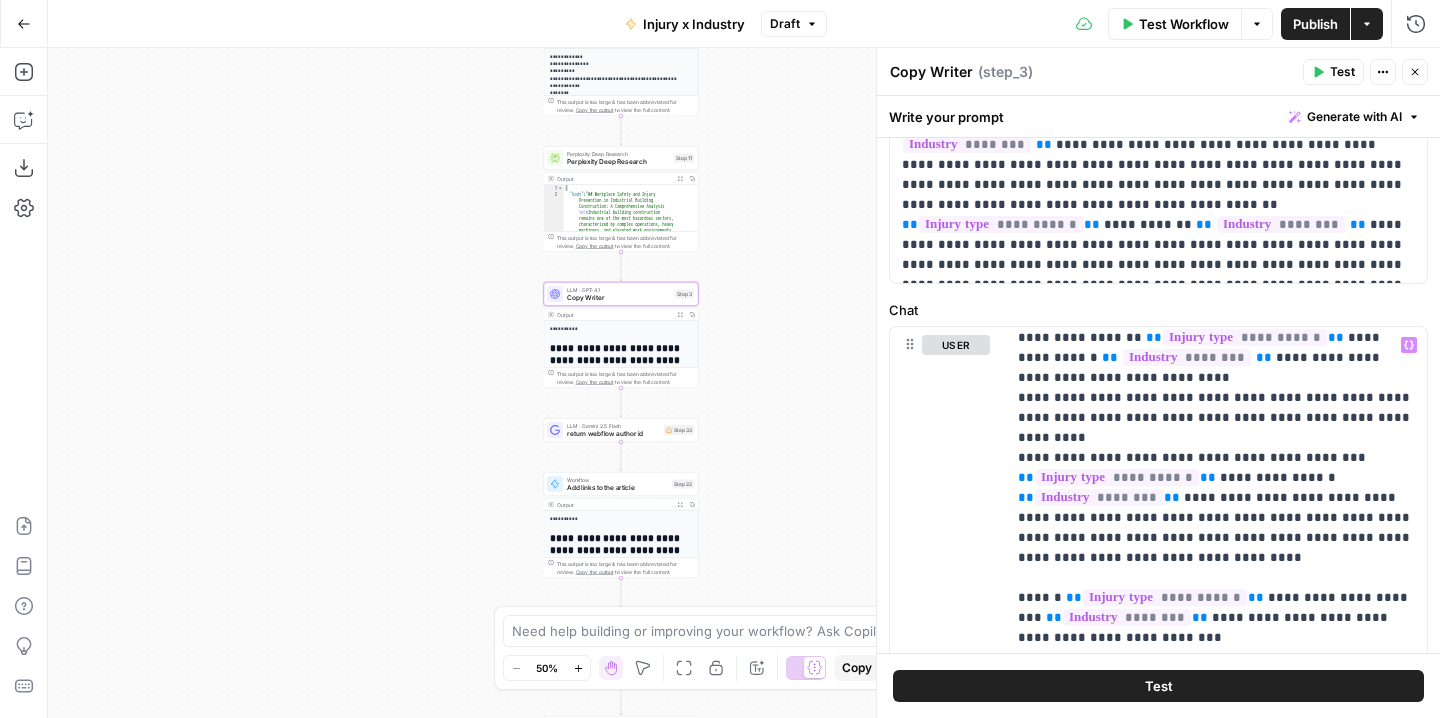 click on "Publish" at bounding box center [1315, 24] 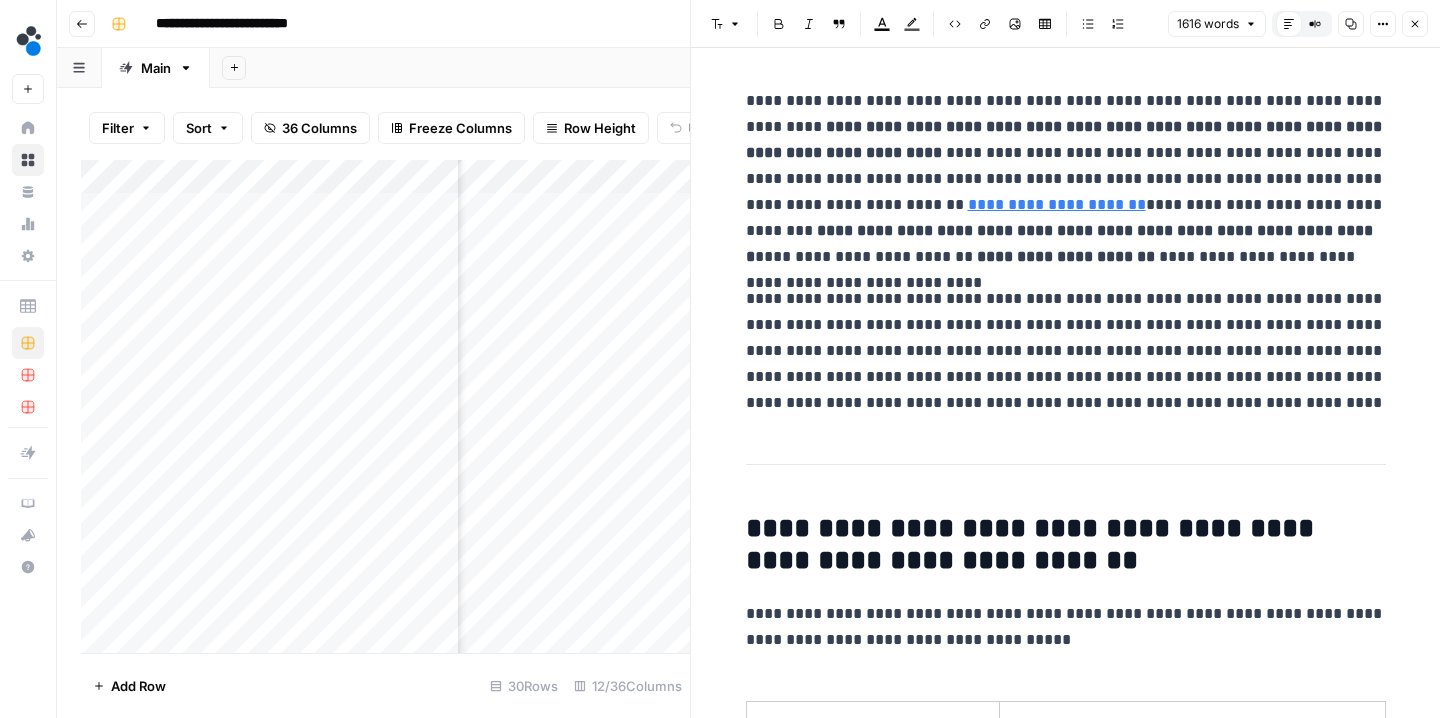 click 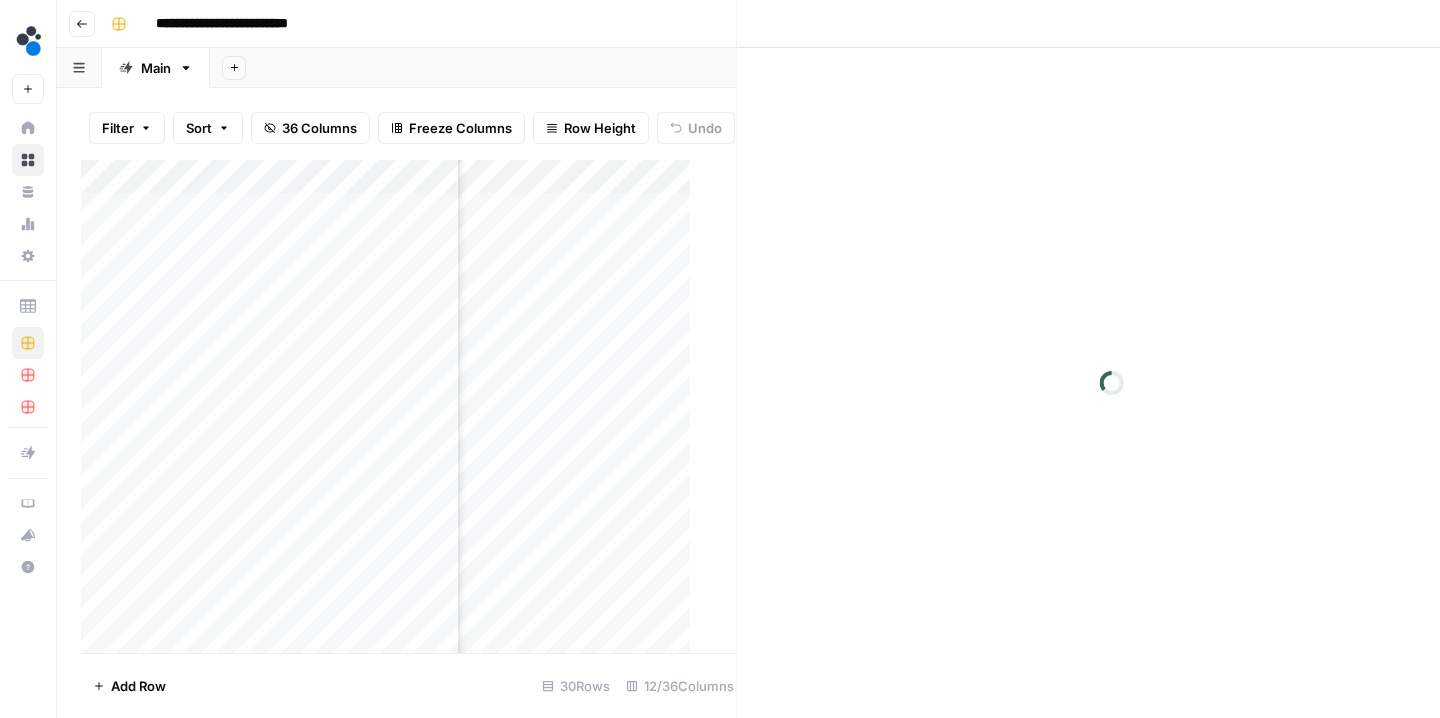 click on "Close" at bounding box center [1111, 24] 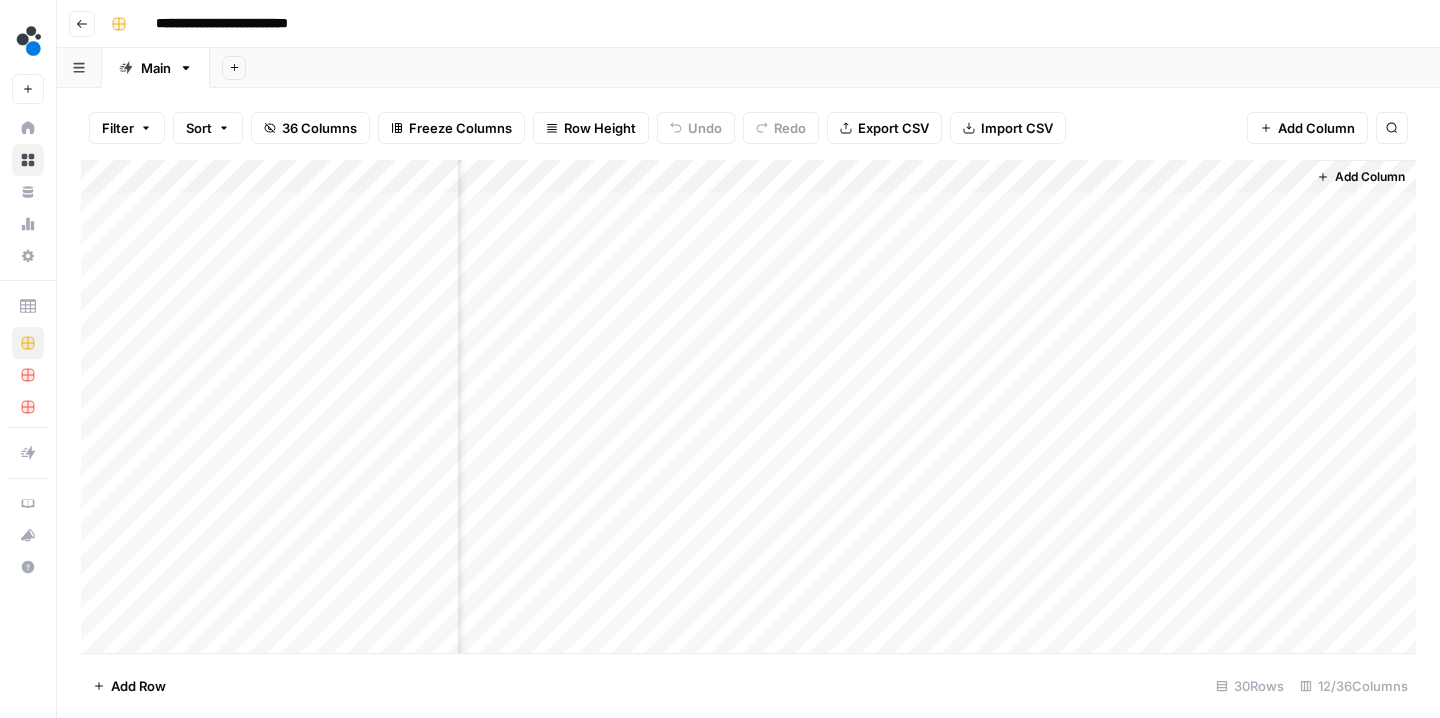 scroll, scrollTop: 0, scrollLeft: 916, axis: horizontal 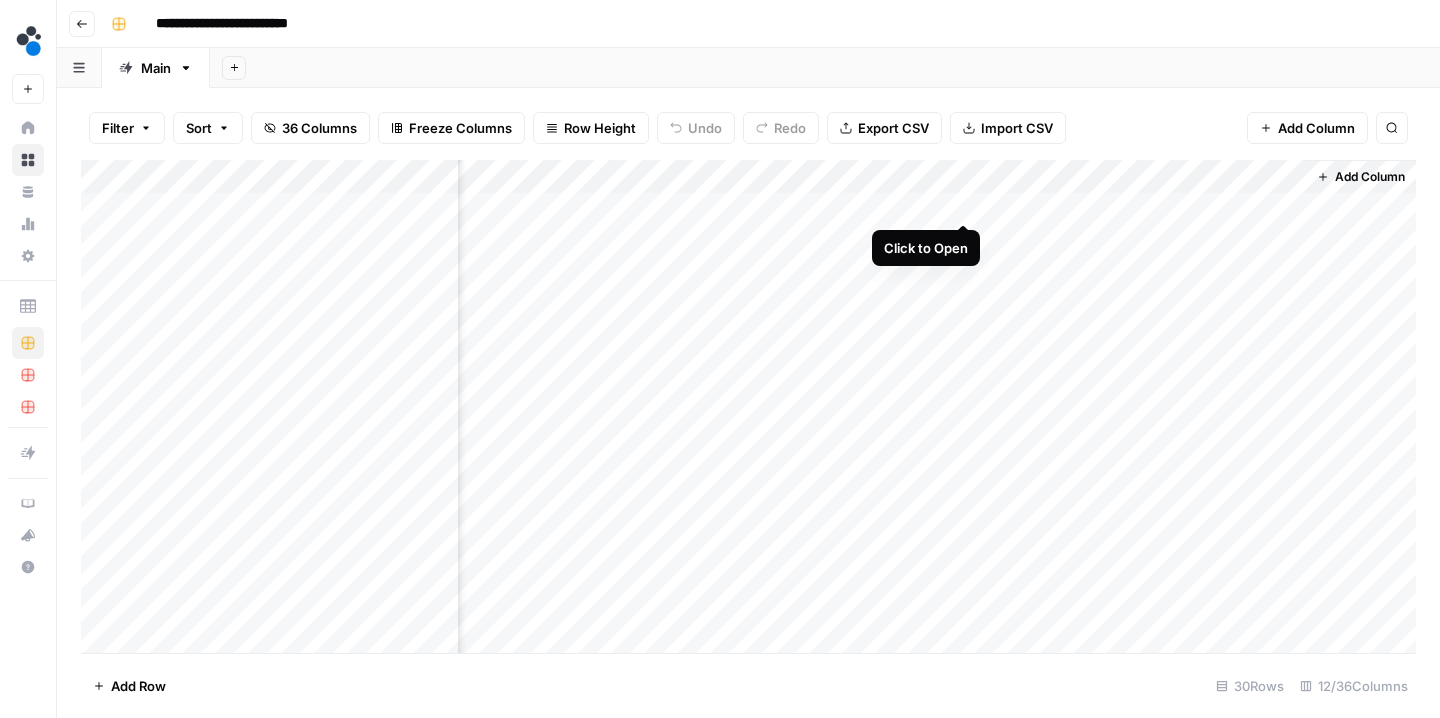 click on "Add Column" at bounding box center [748, 409] 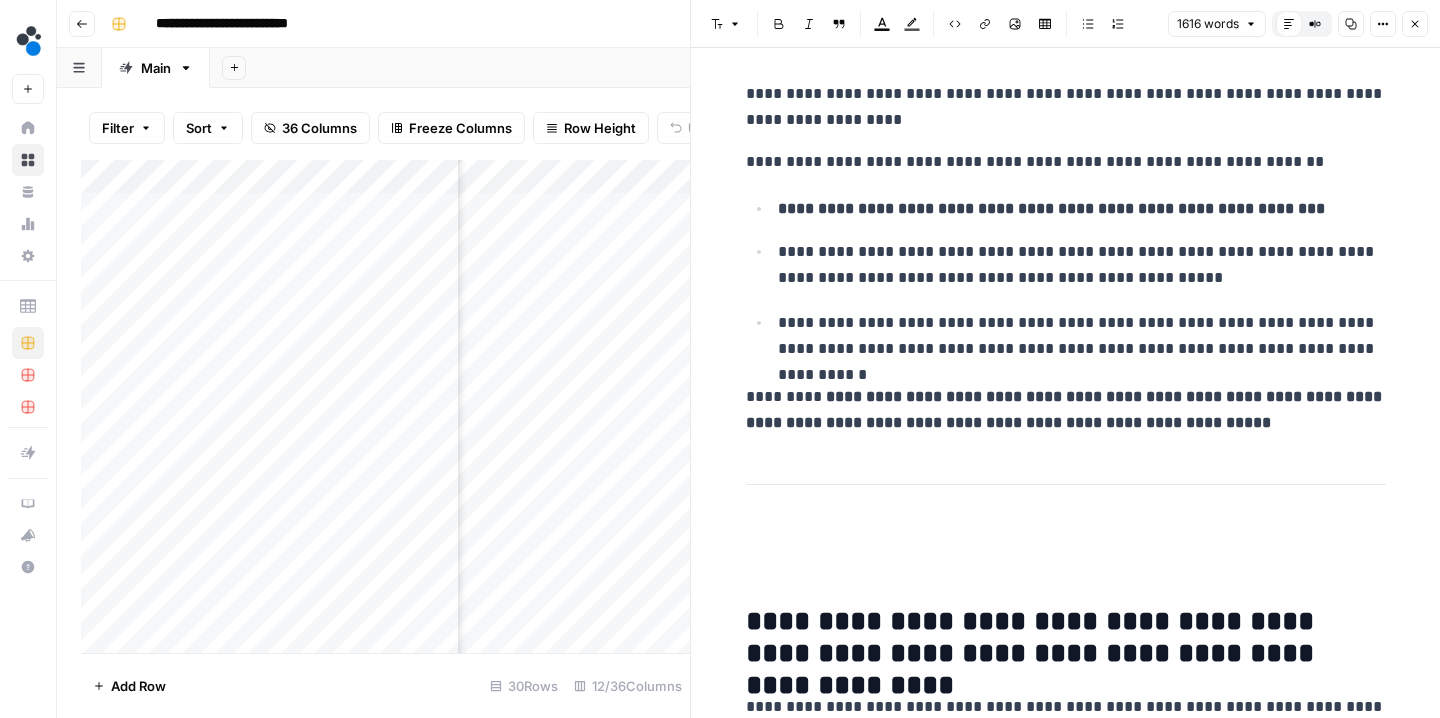 scroll, scrollTop: 1039, scrollLeft: 0, axis: vertical 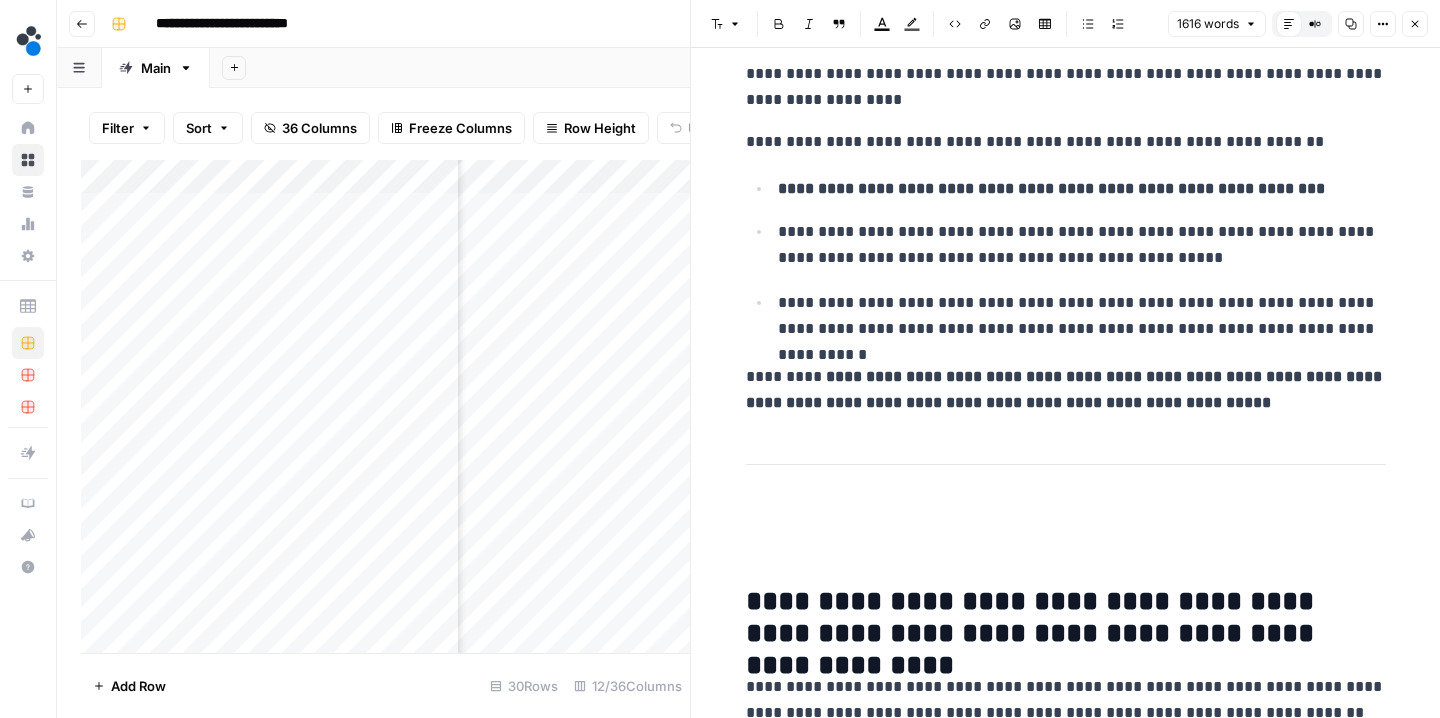 click on "**********" at bounding box center [1066, 4078] 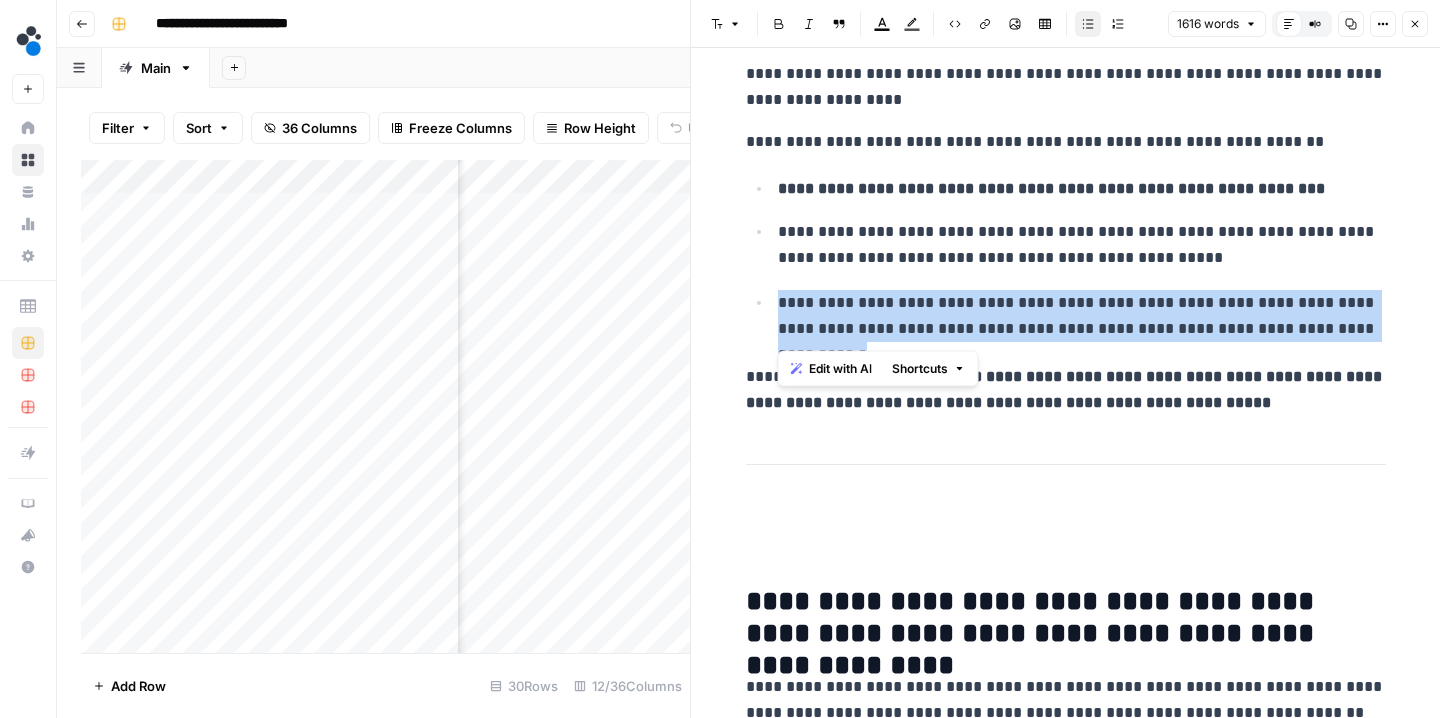 drag, startPoint x: 1339, startPoint y: 325, endPoint x: 769, endPoint y: 301, distance: 570.50507 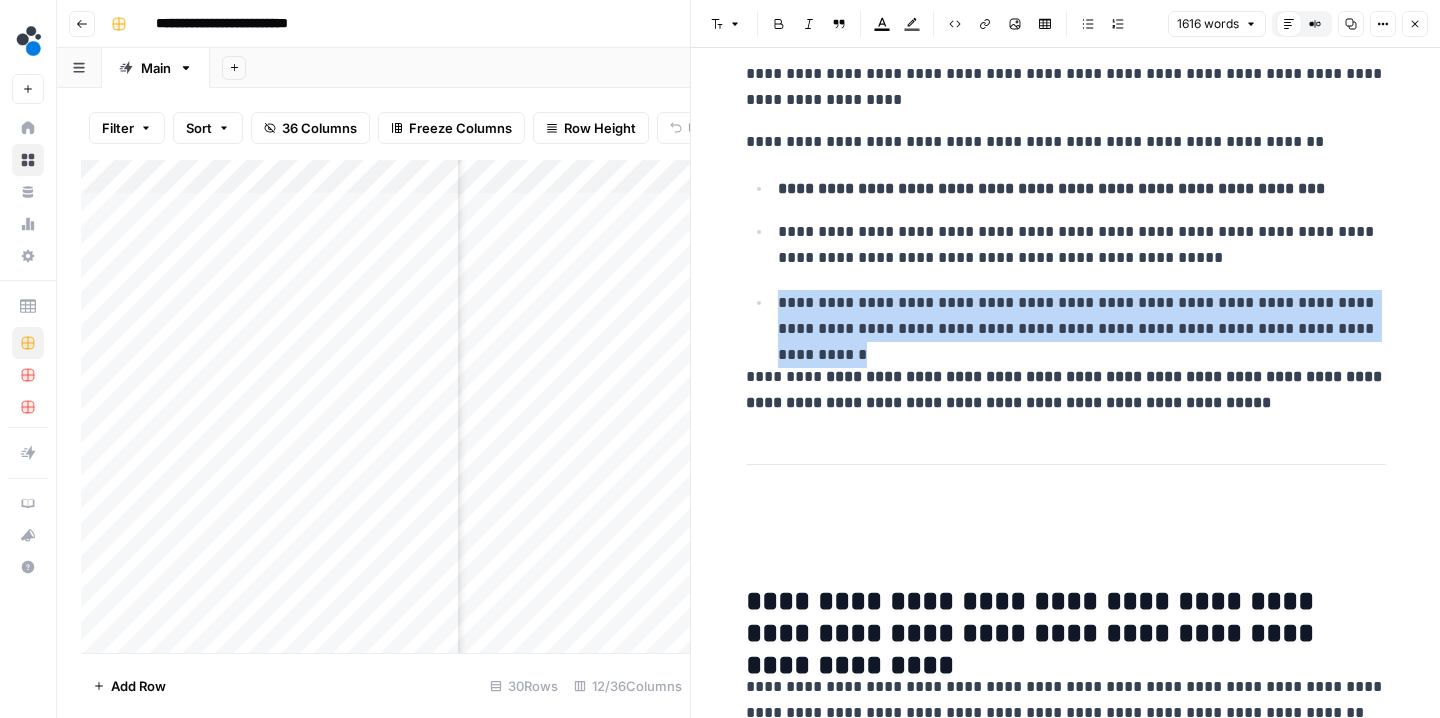 click on "**********" at bounding box center (1066, 4078) 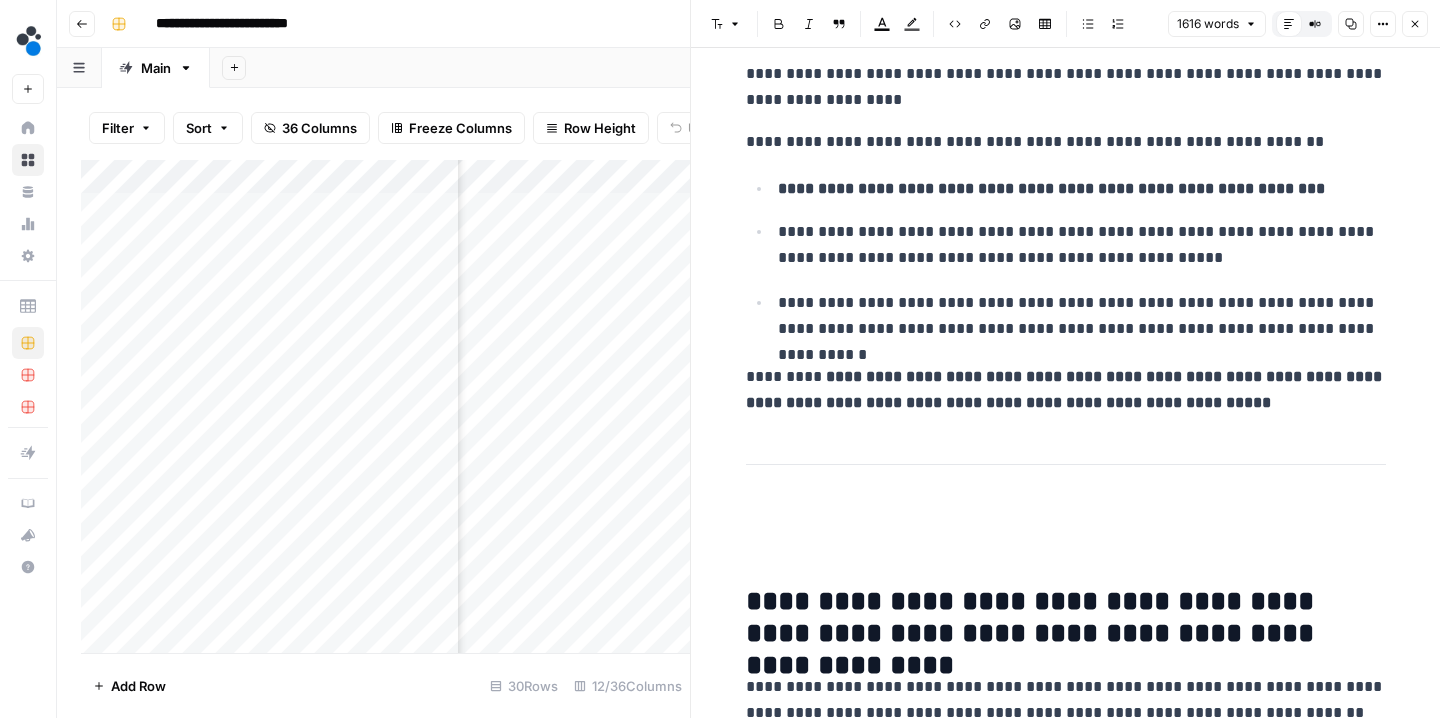 click on "**********" at bounding box center [1066, 4078] 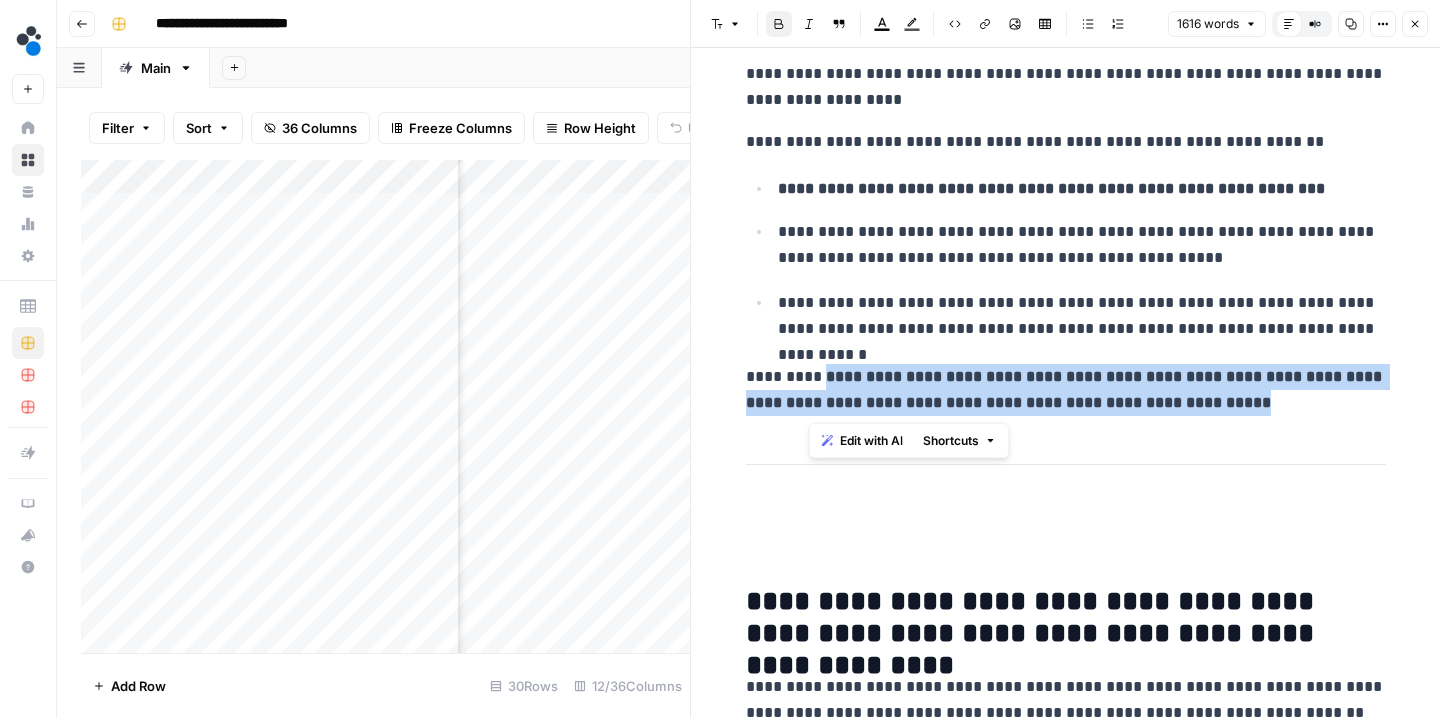drag, startPoint x: 1217, startPoint y: 398, endPoint x: 812, endPoint y: 366, distance: 406.26224 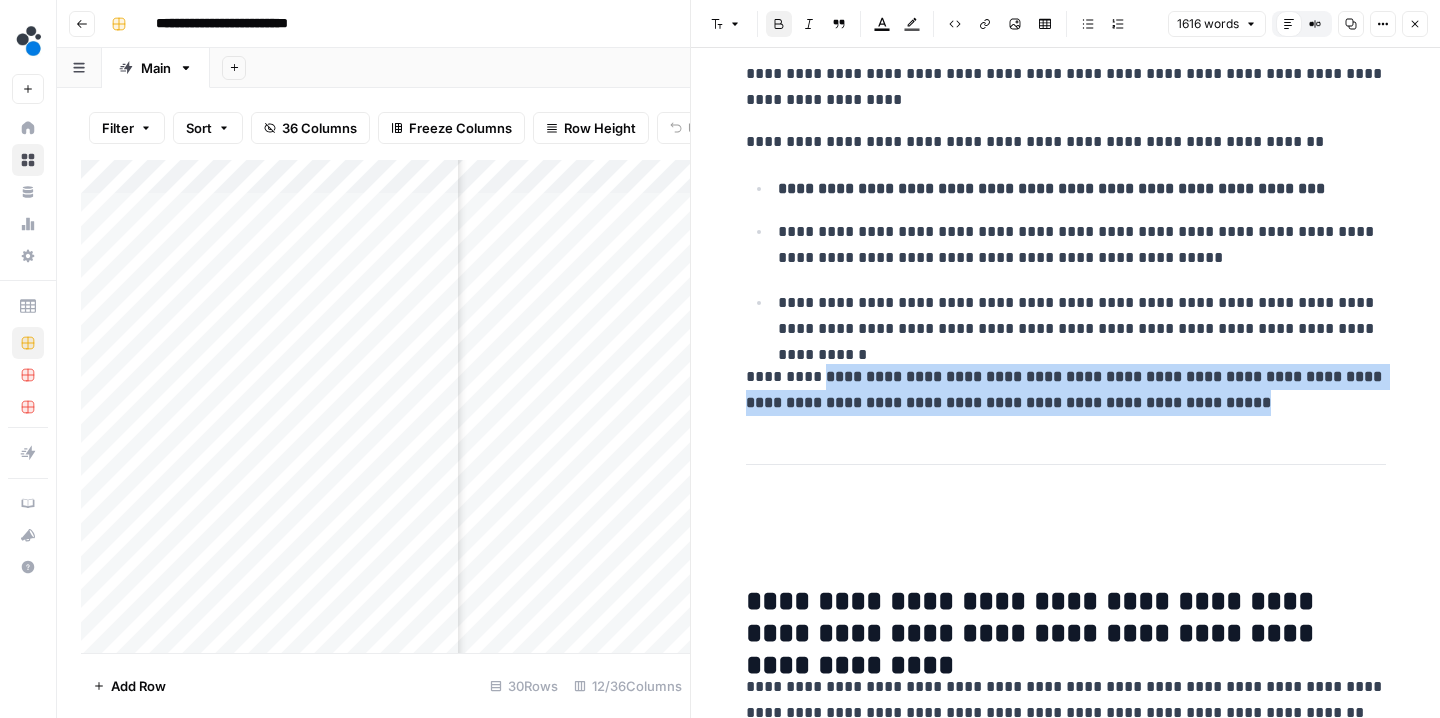 click on "**********" at bounding box center [748, 24] 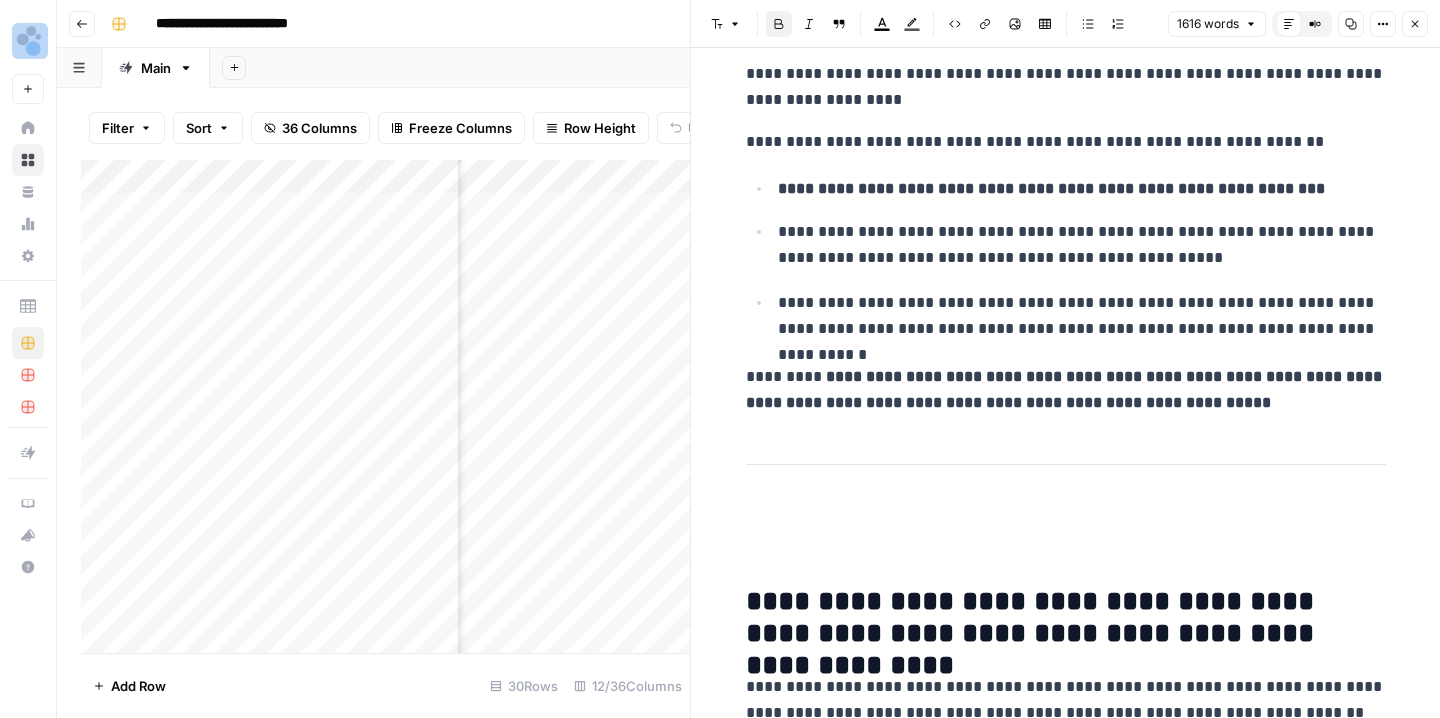 click on "**********" at bounding box center (720, 359) 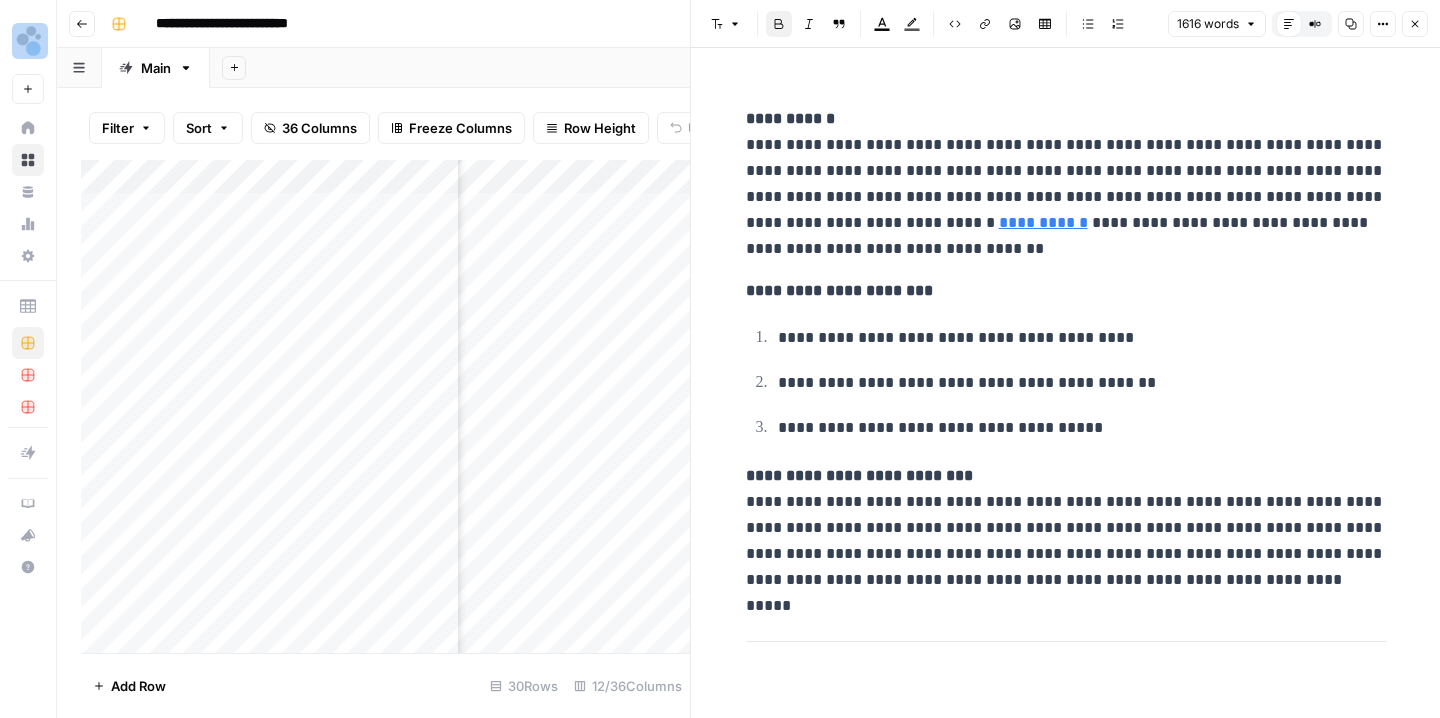 scroll, scrollTop: 5946, scrollLeft: 0, axis: vertical 